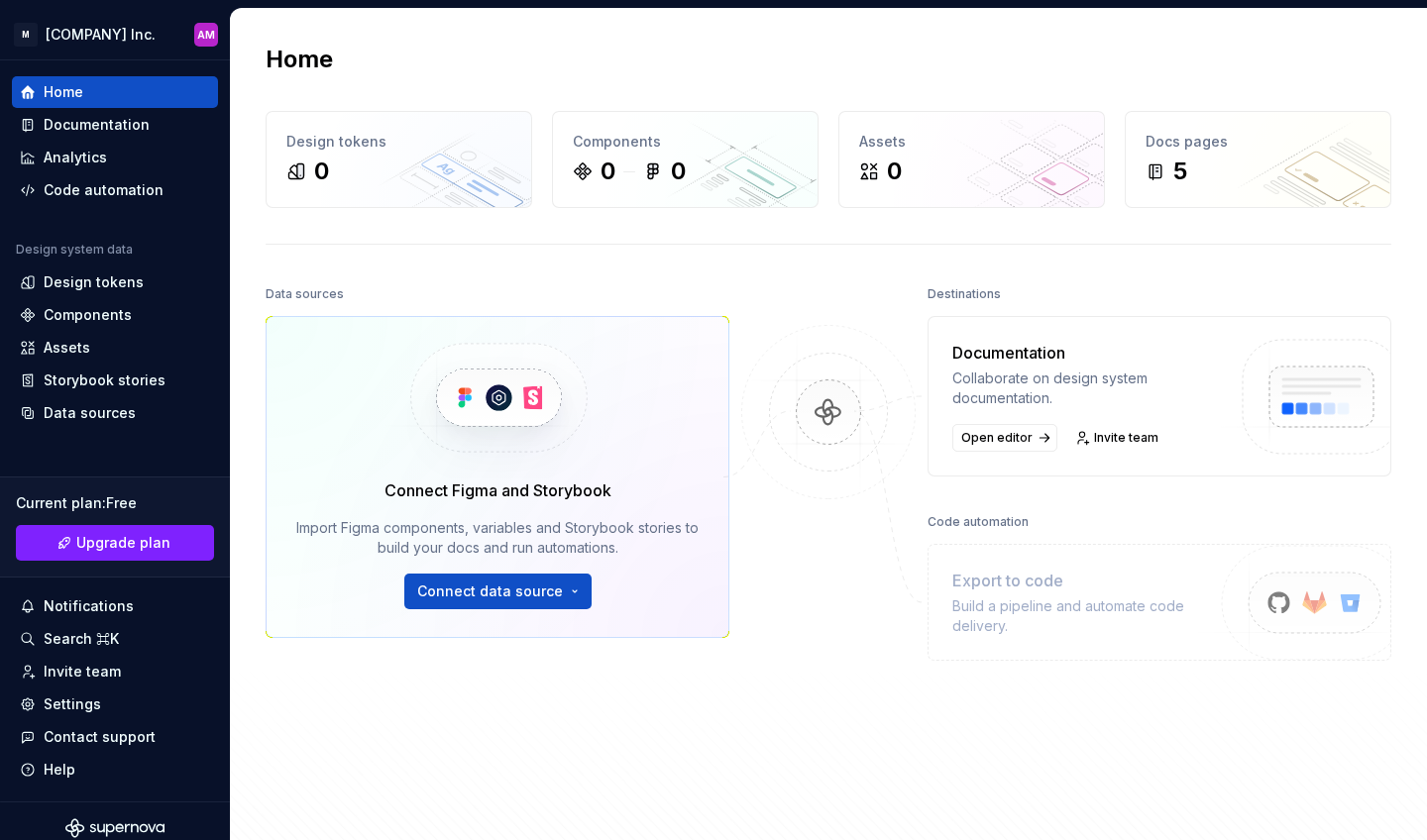 scroll, scrollTop: 0, scrollLeft: 0, axis: both 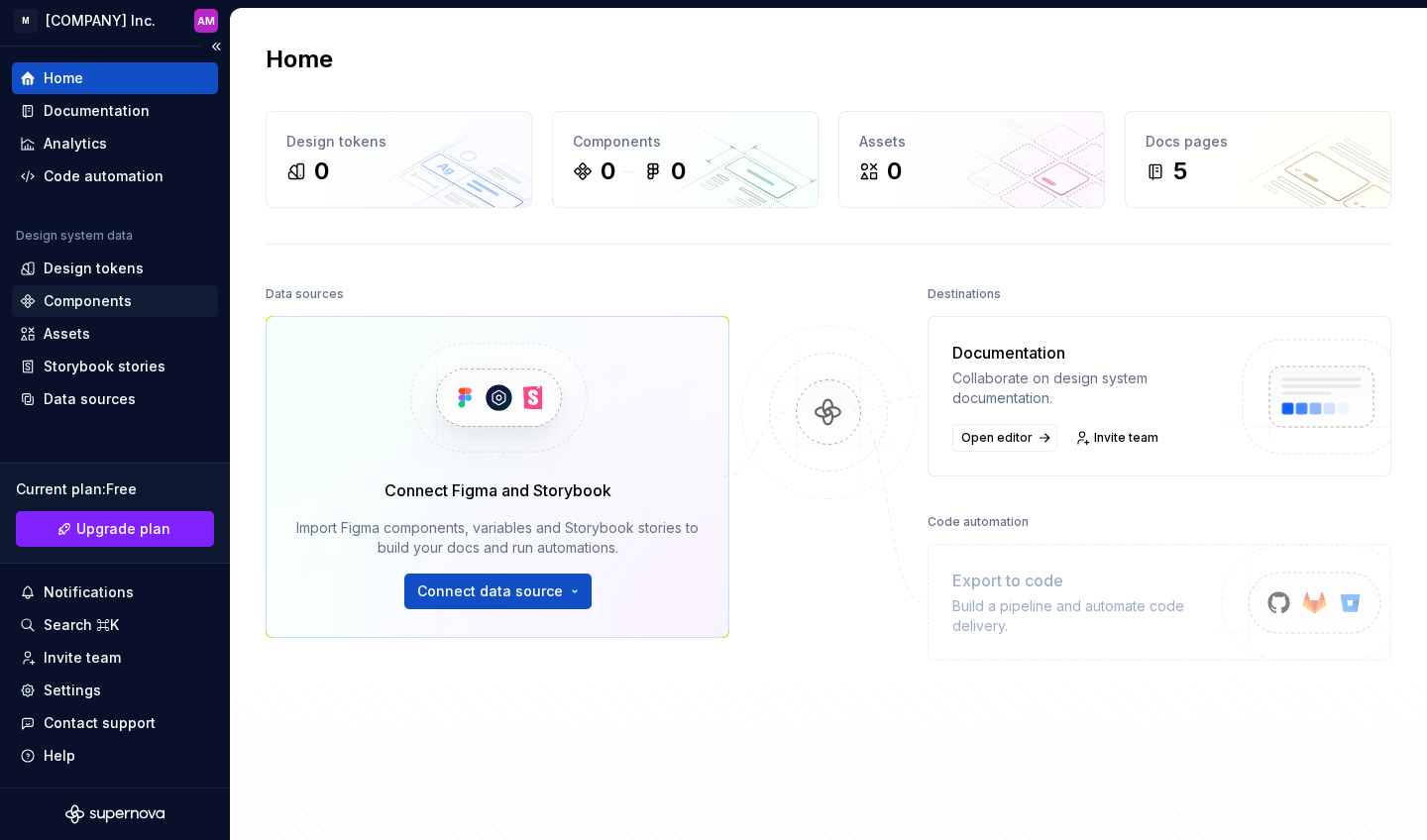 click on "Components" at bounding box center [115, 301] 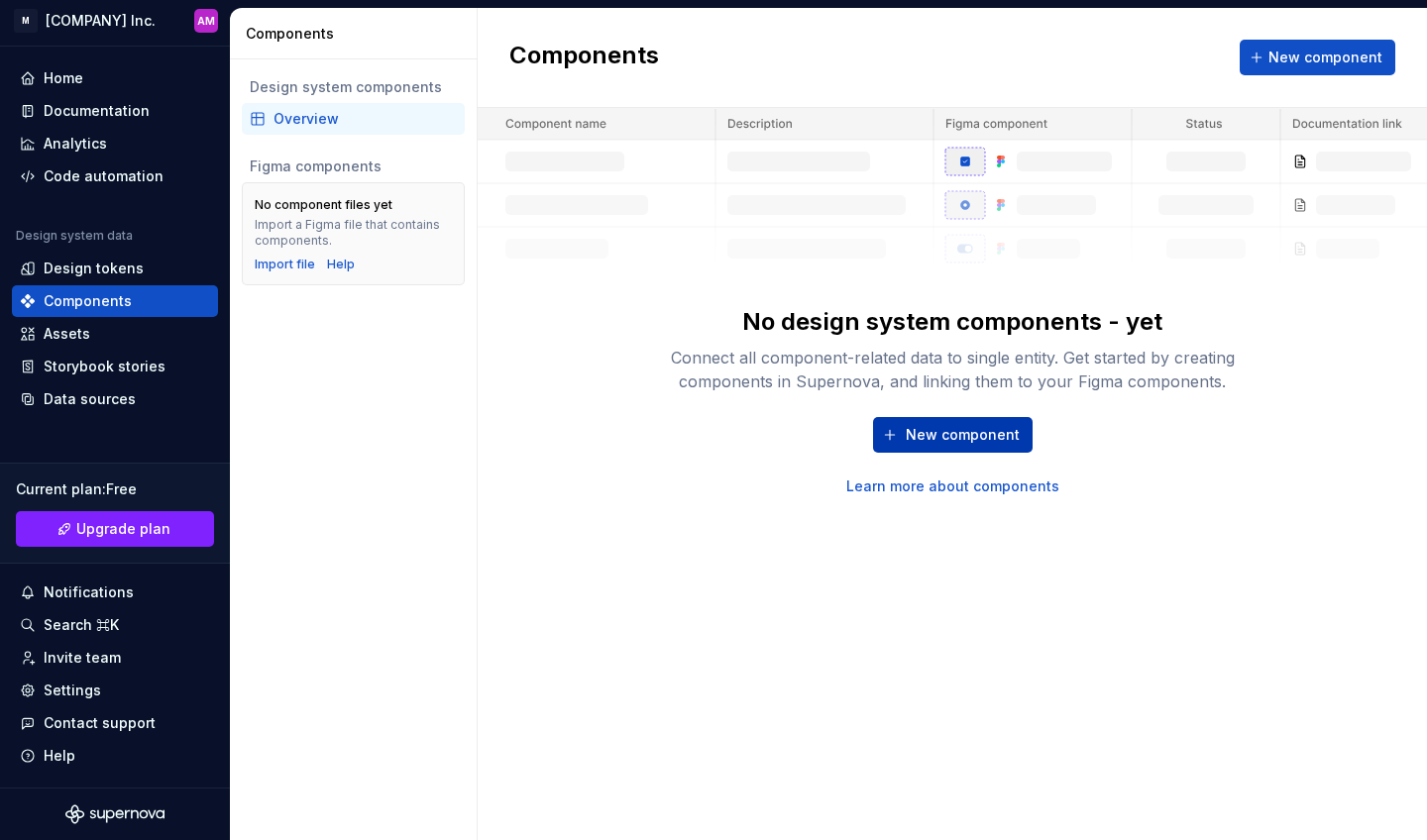 click on "New component" at bounding box center (952, 435) 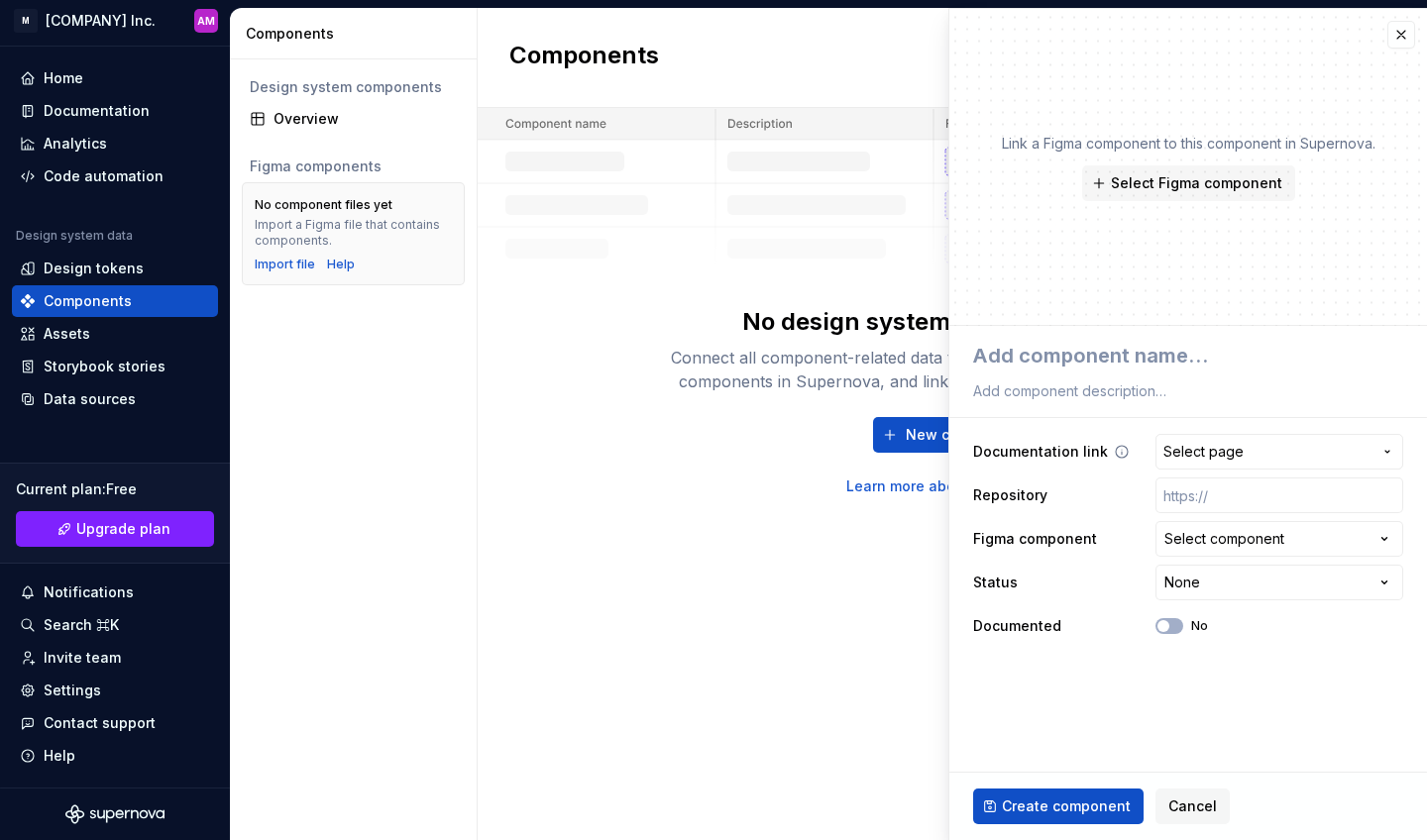click on "Select page" at bounding box center (1203, 452) 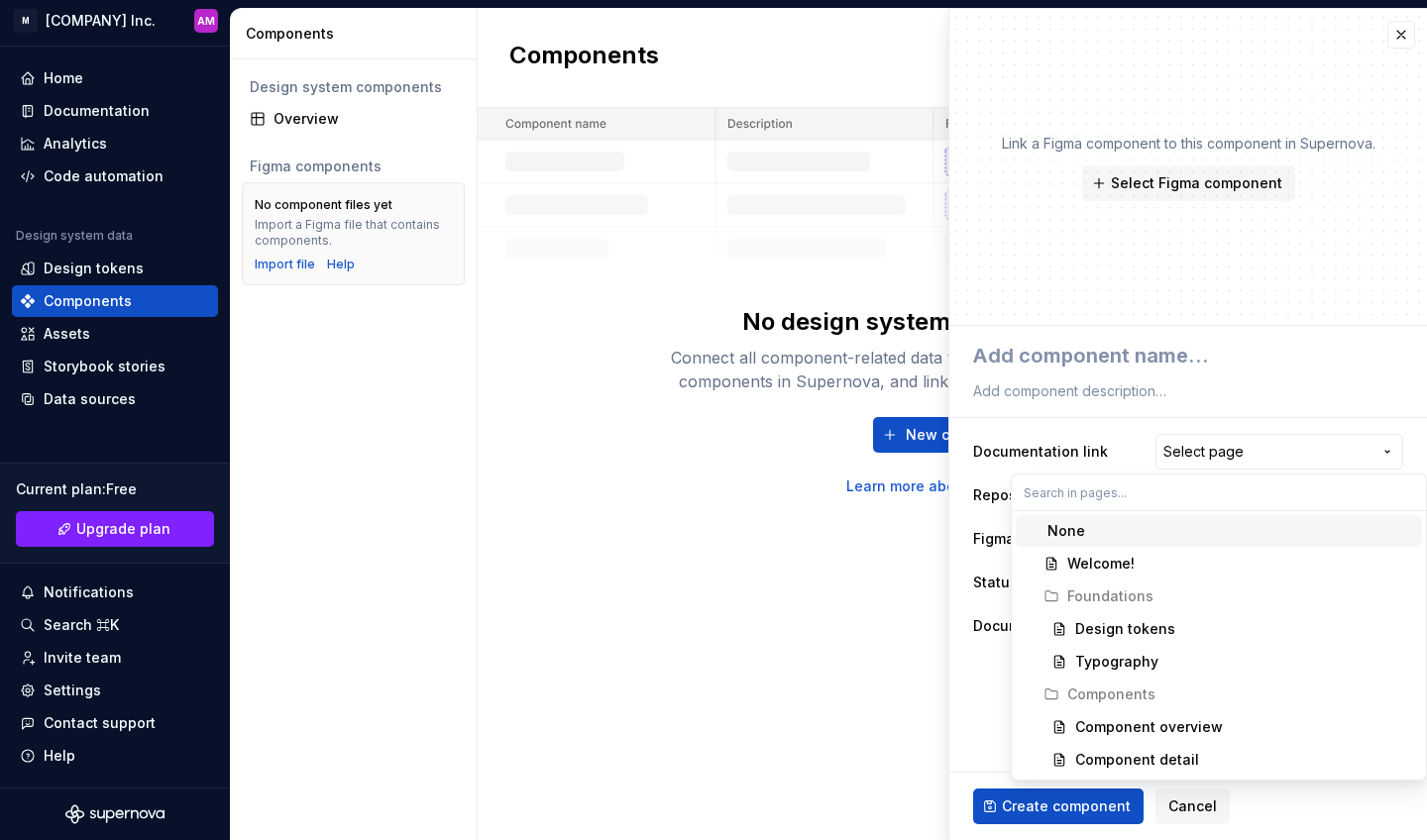 click on "None" at bounding box center [1219, 531] 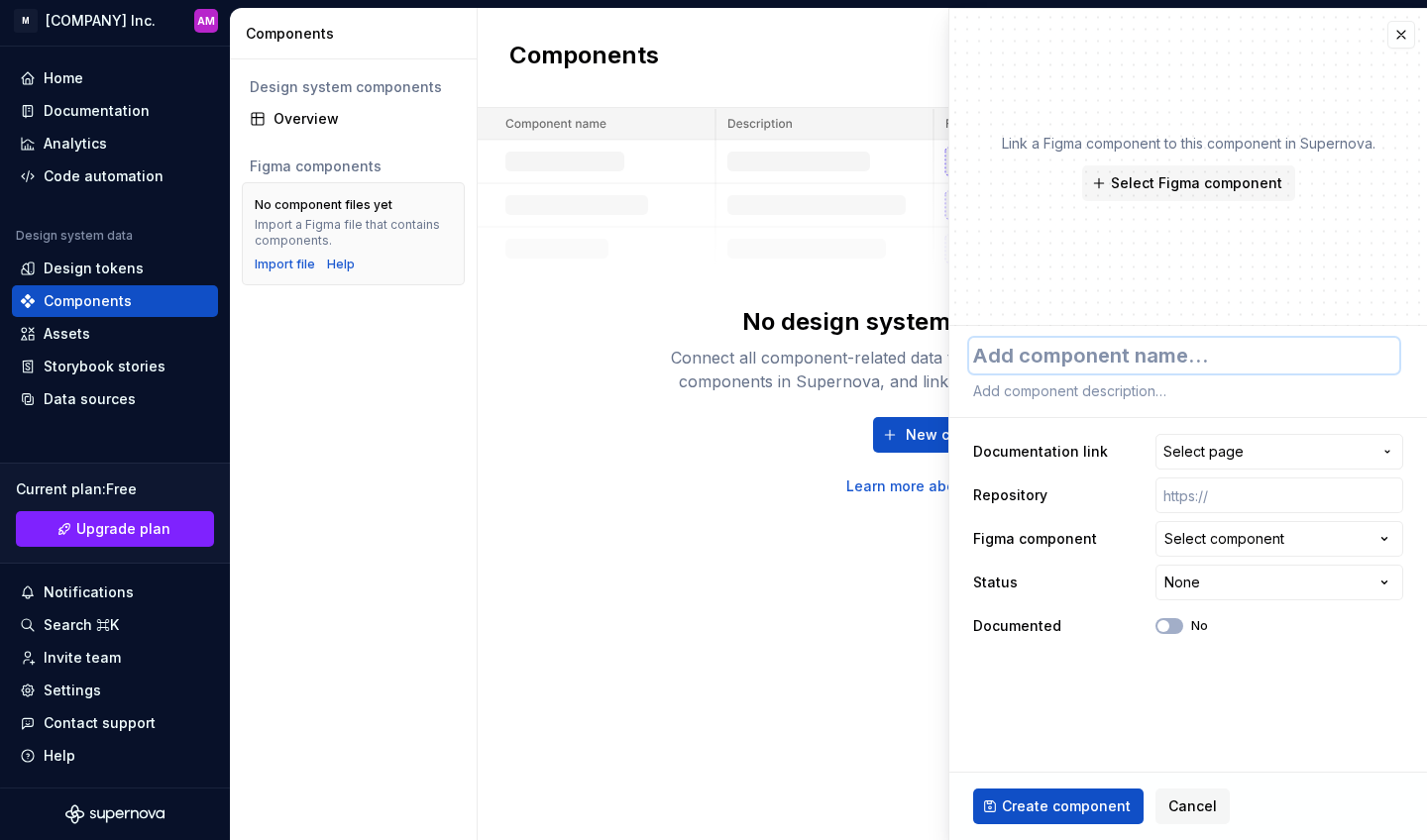type on "*" 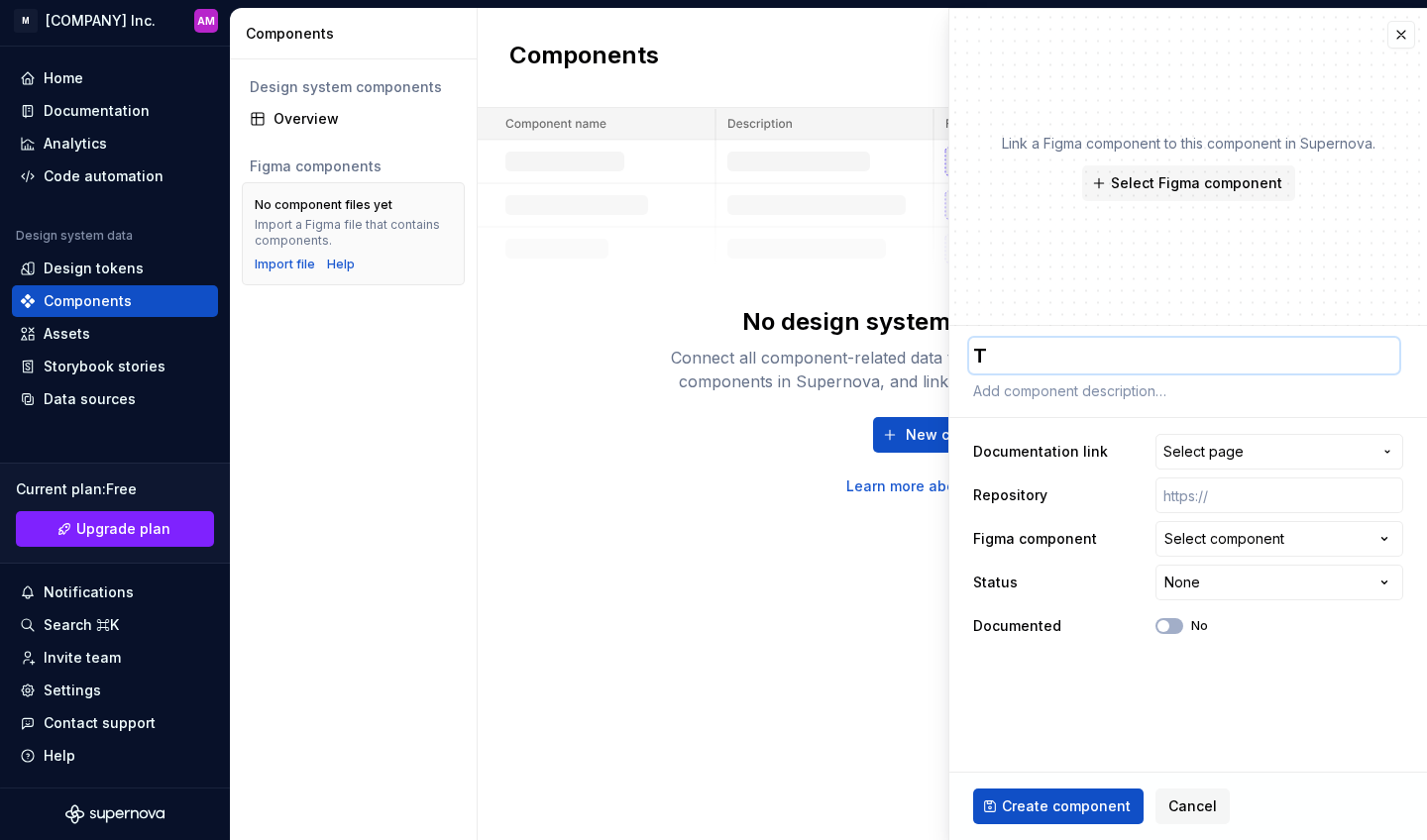 type on "Te" 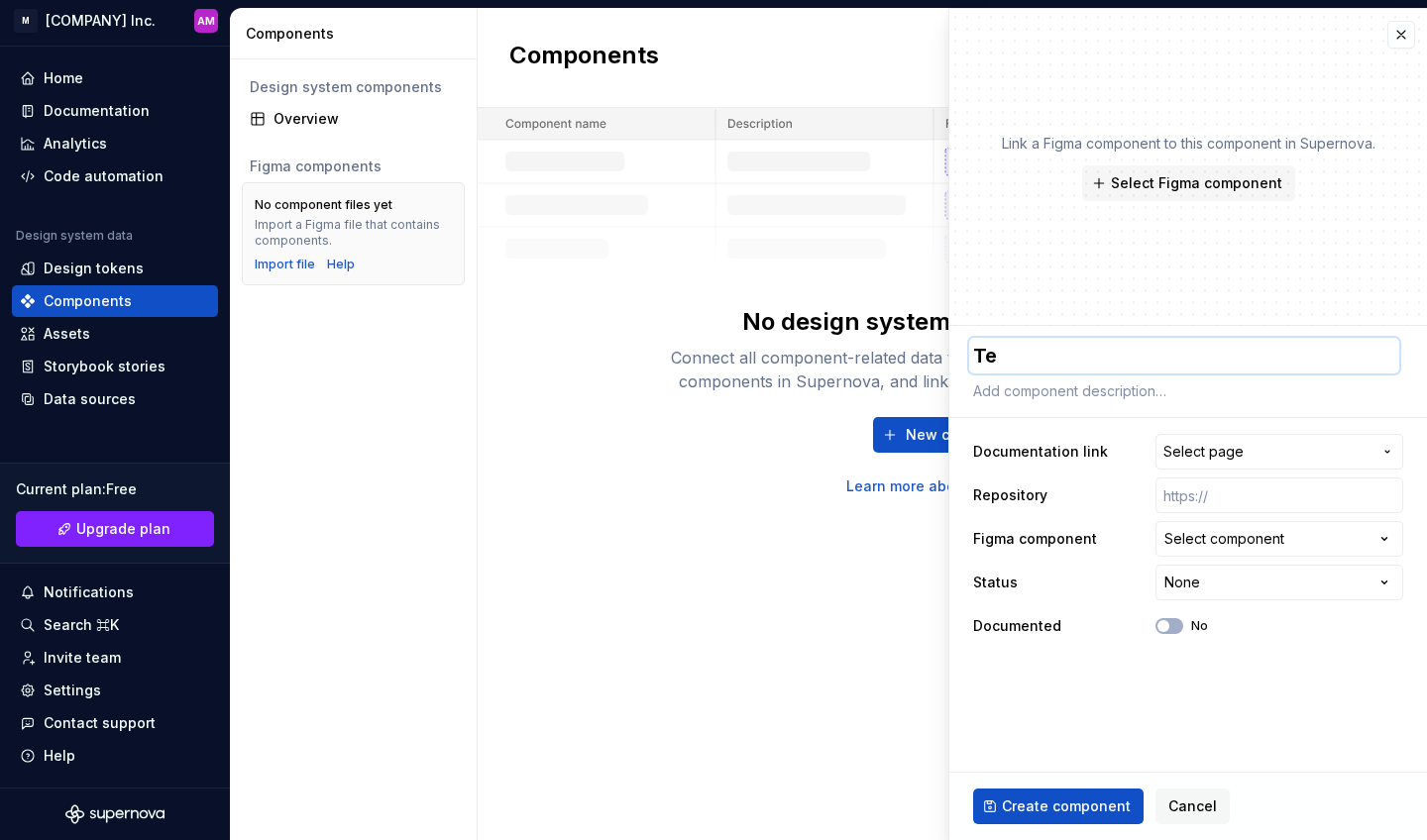 type on "Tes" 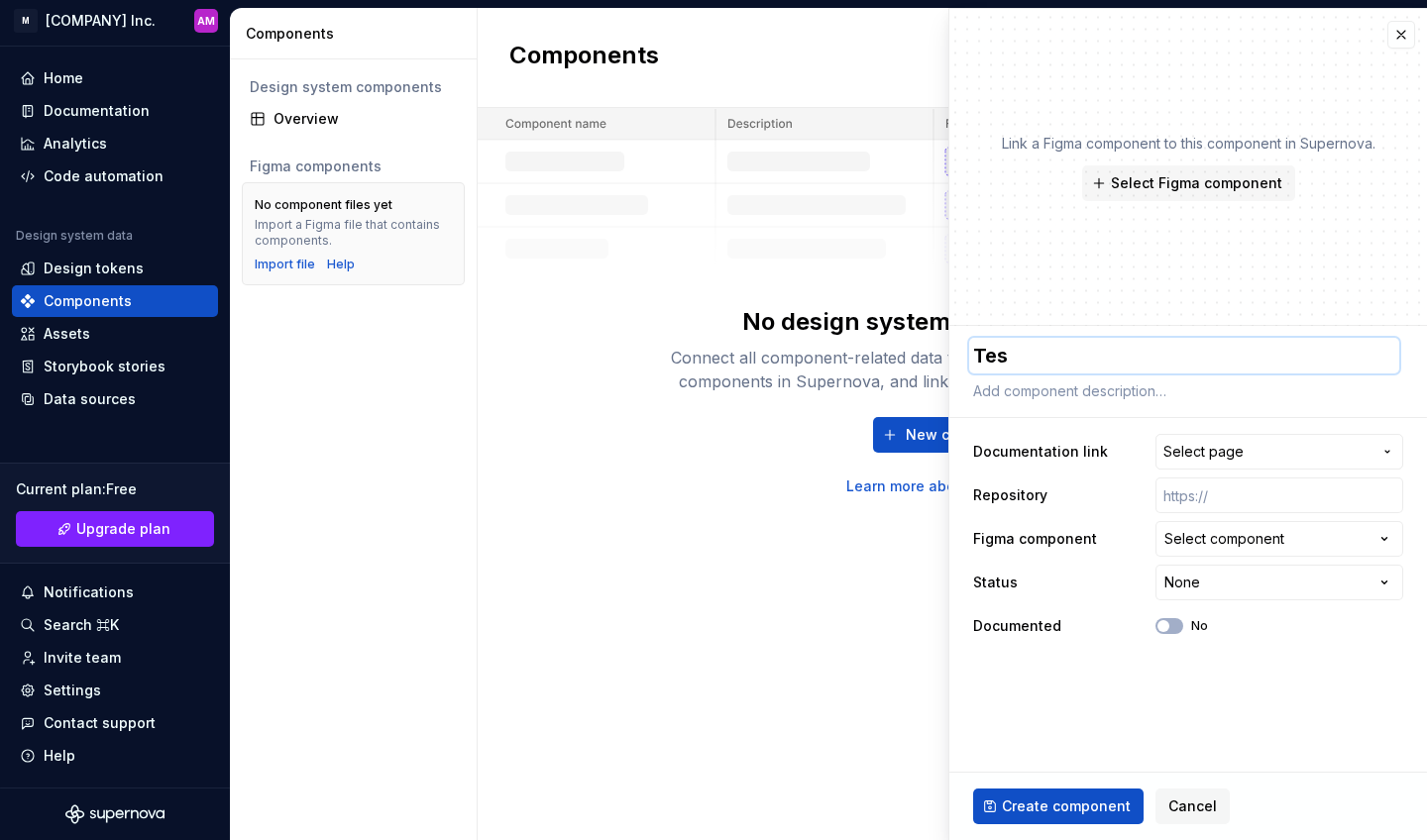 type on "Test" 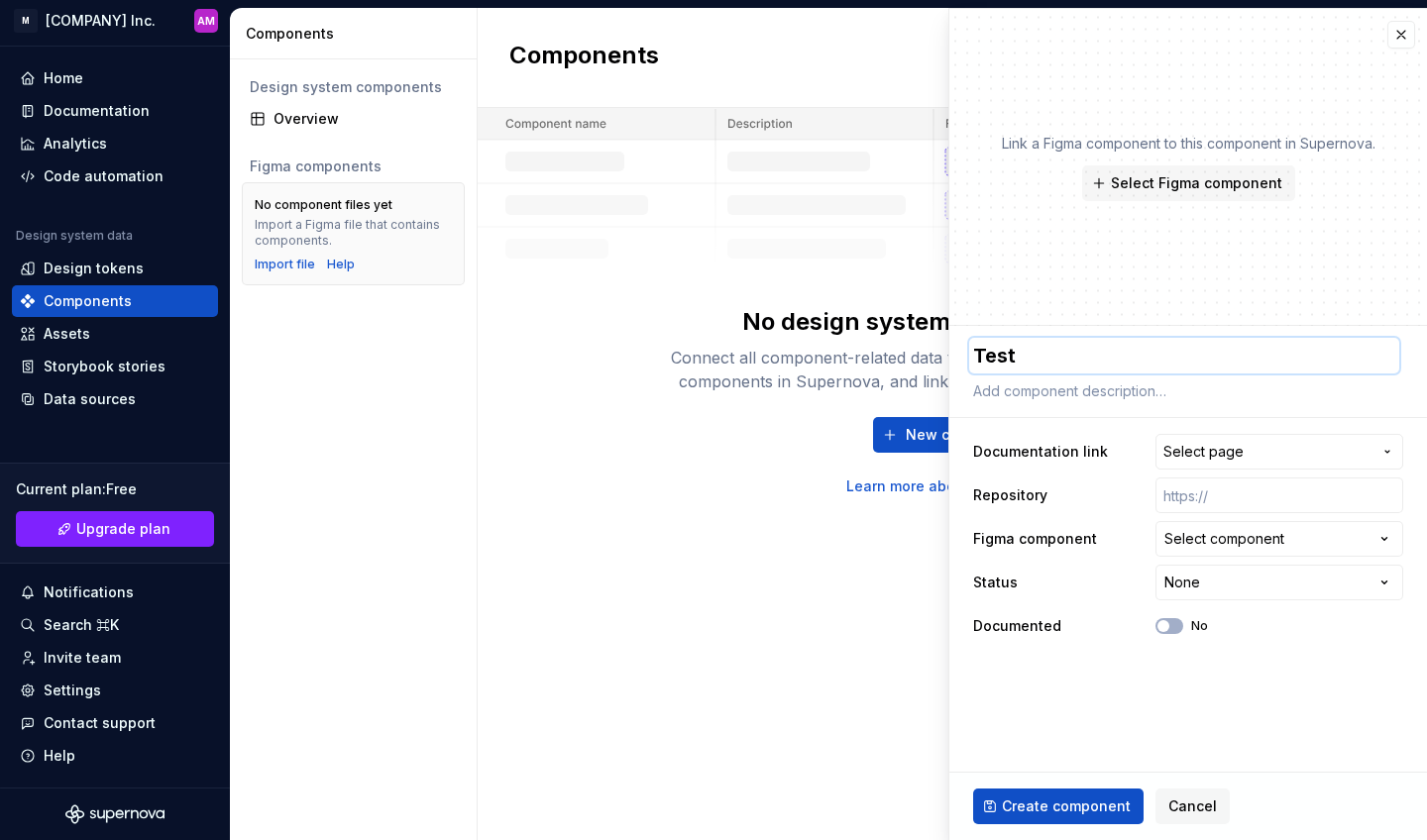 type on "Test" 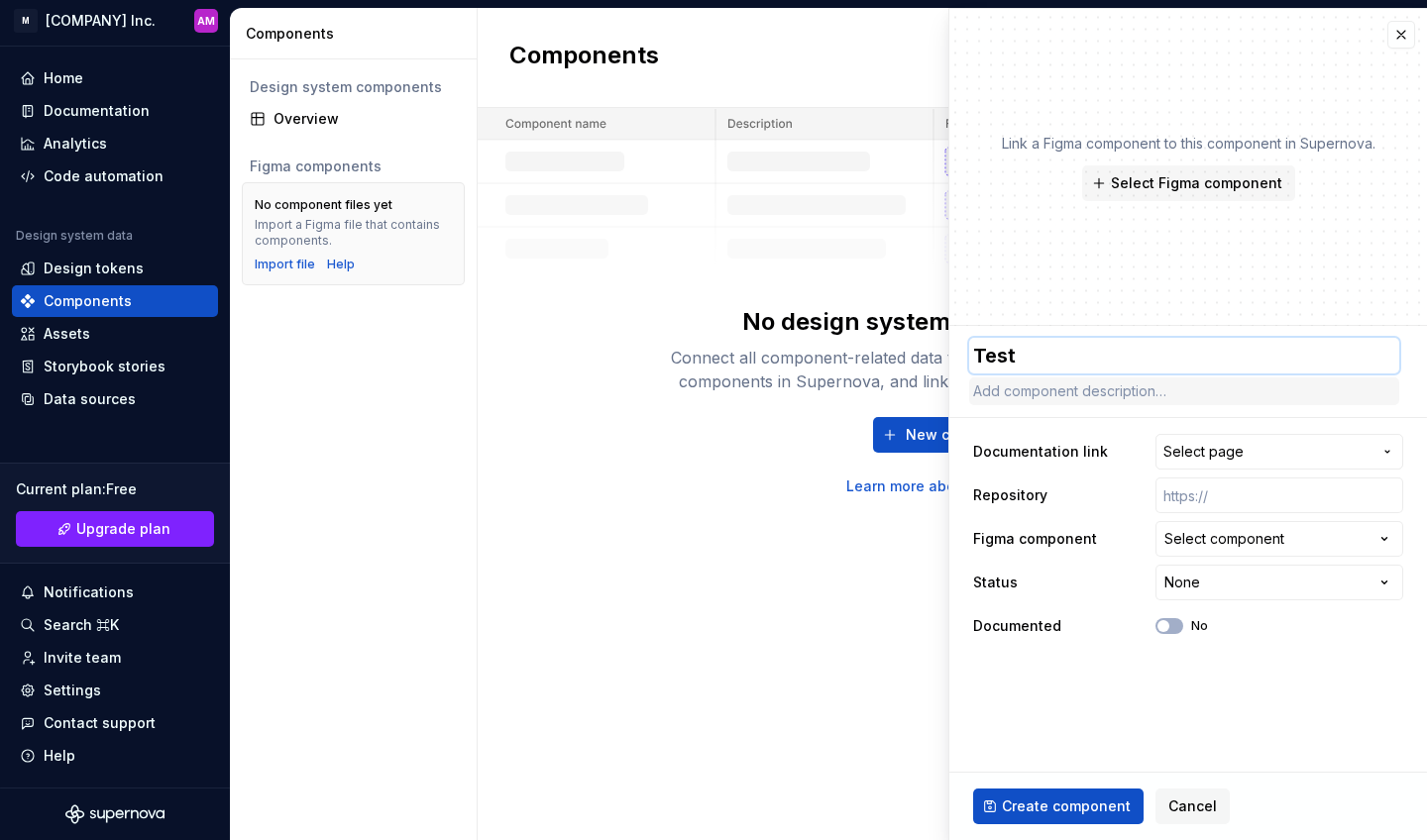type on "Test" 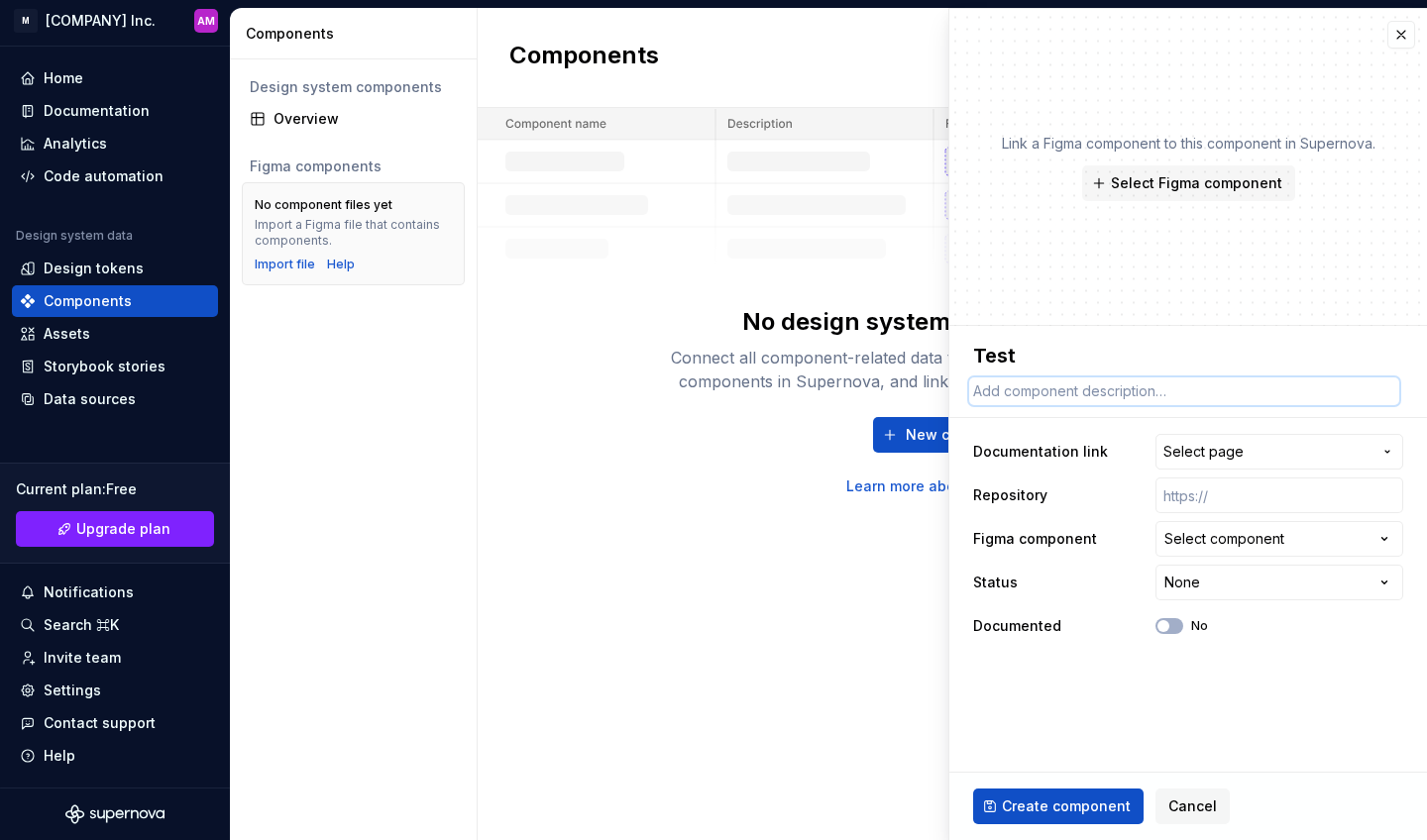 click at bounding box center [1184, 391] 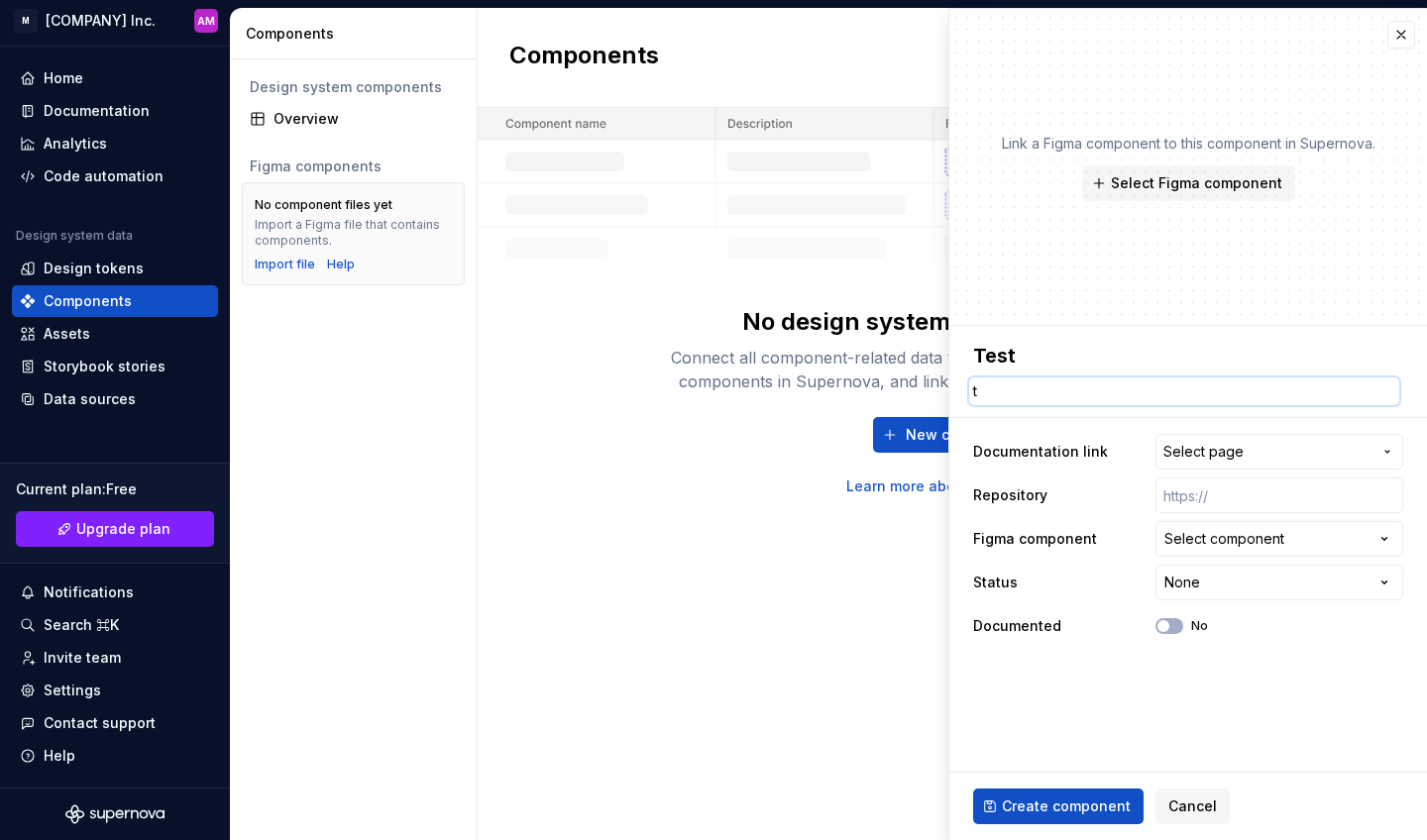 type on "ti" 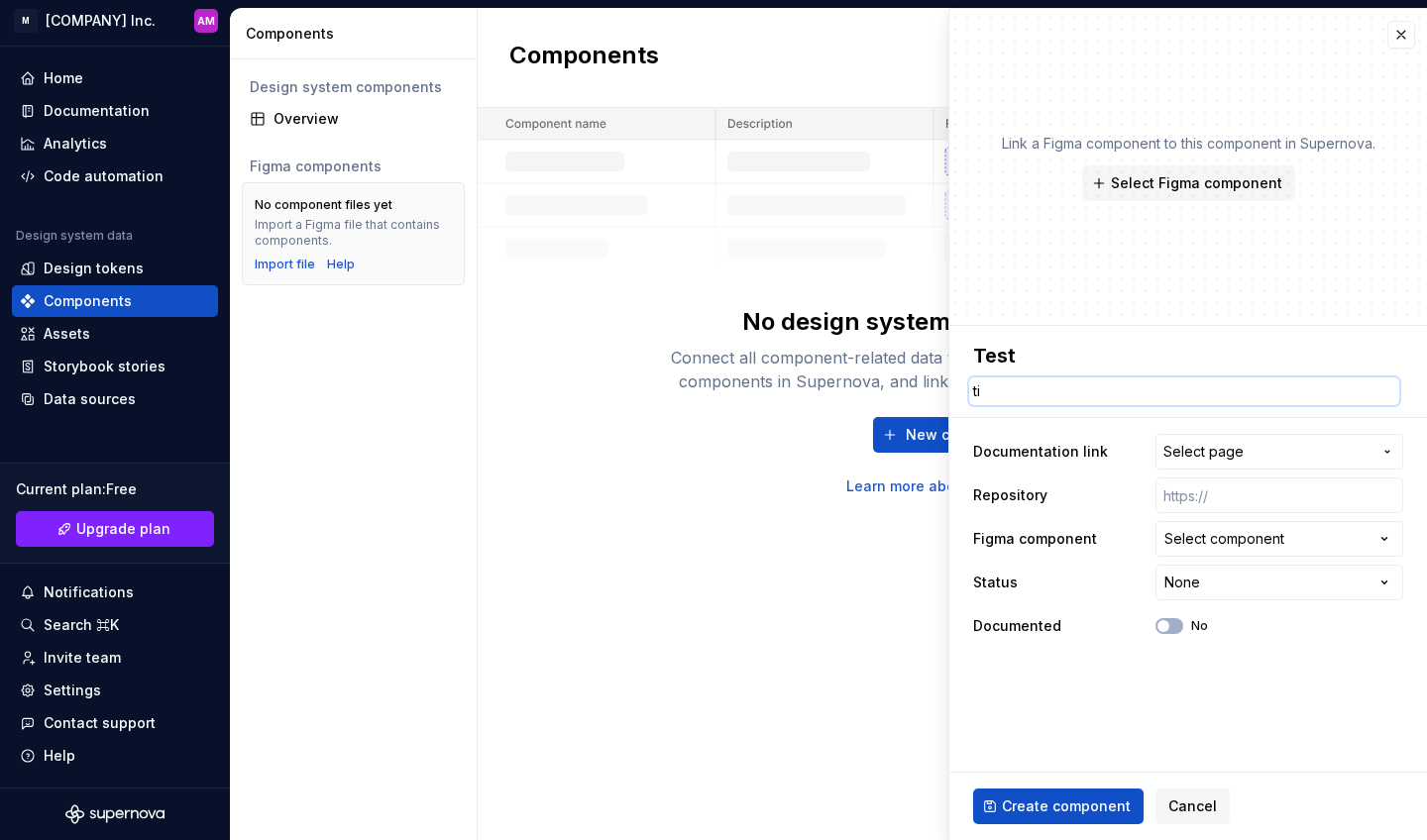 type on "tis" 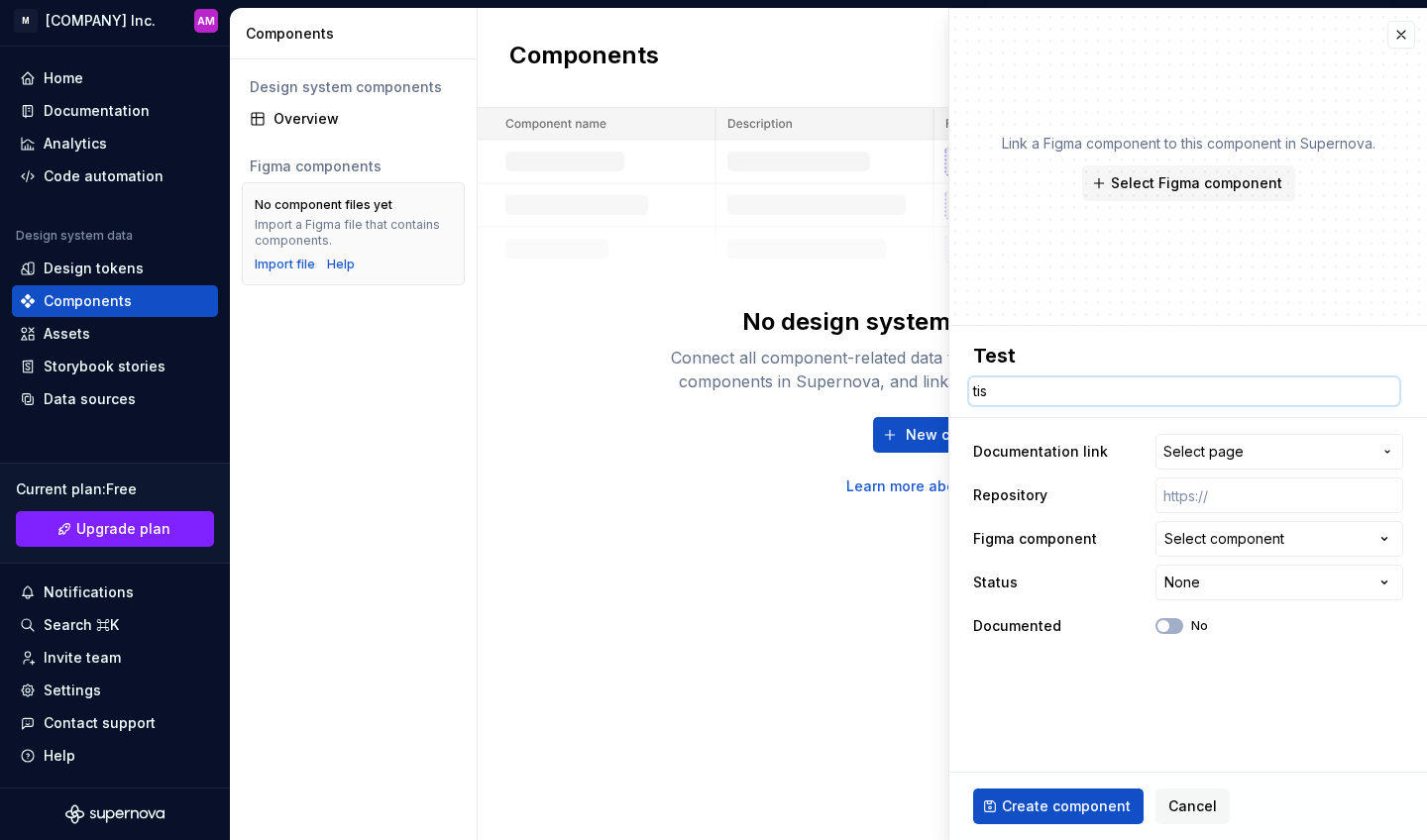 type on "tis" 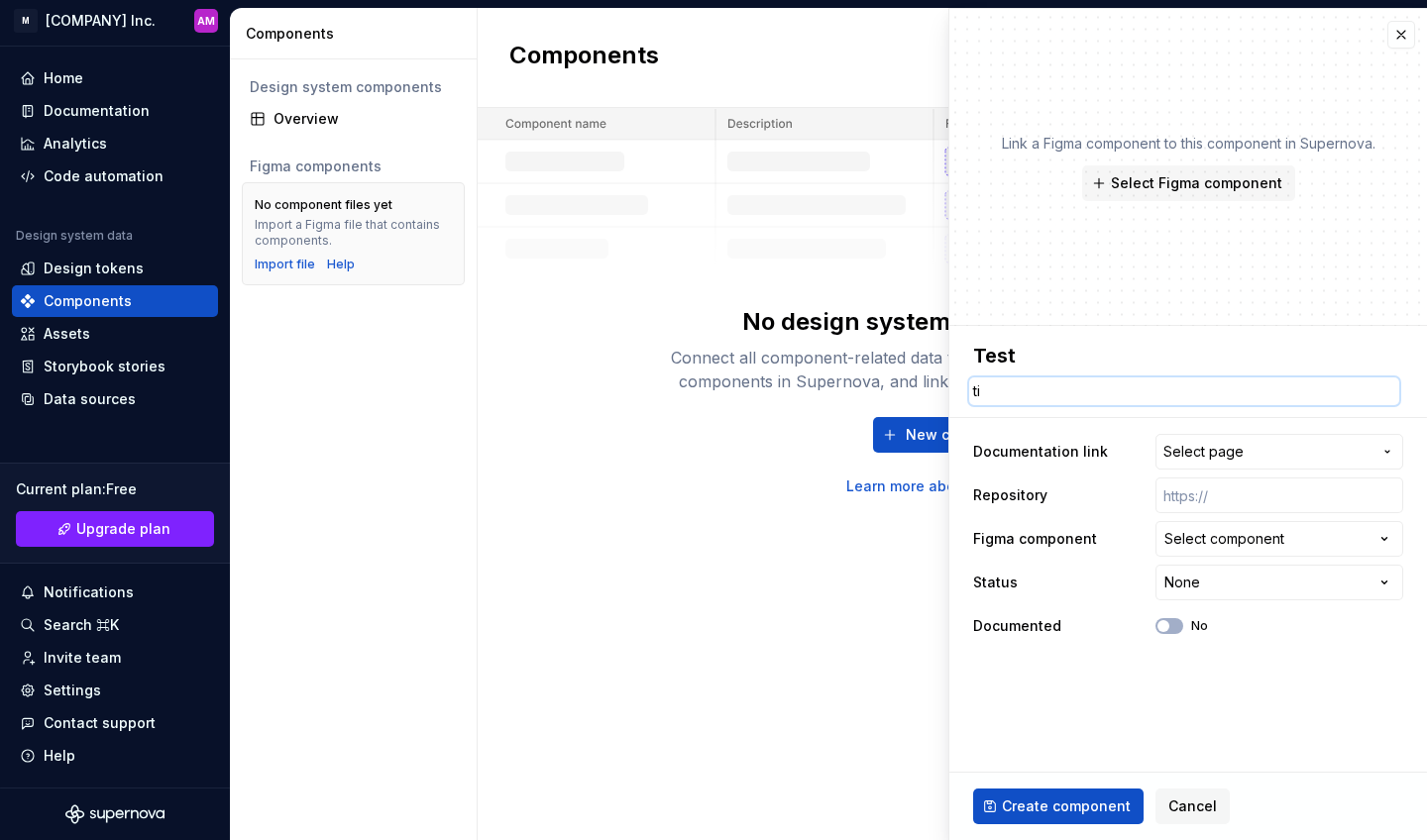 type on "t" 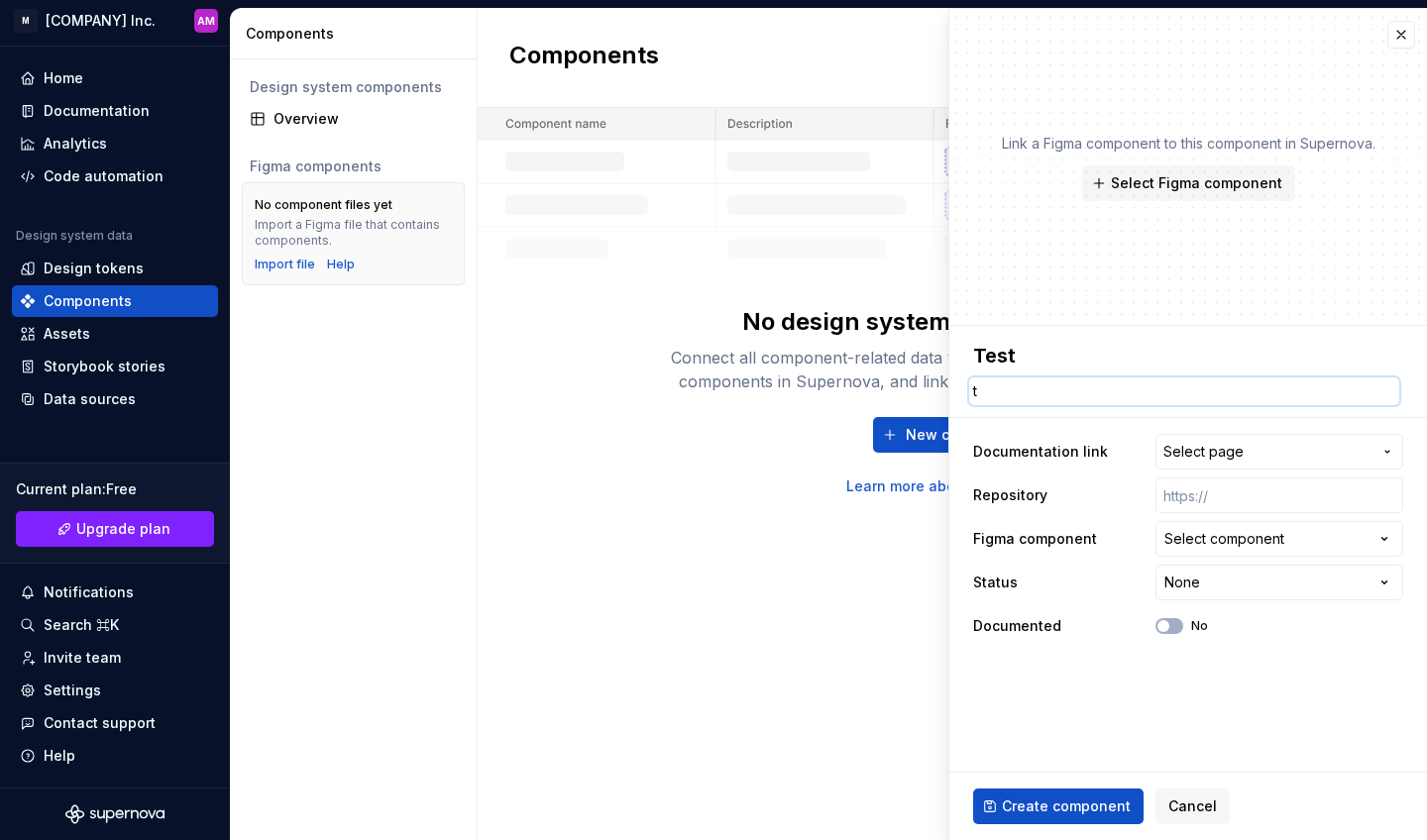 type on "th" 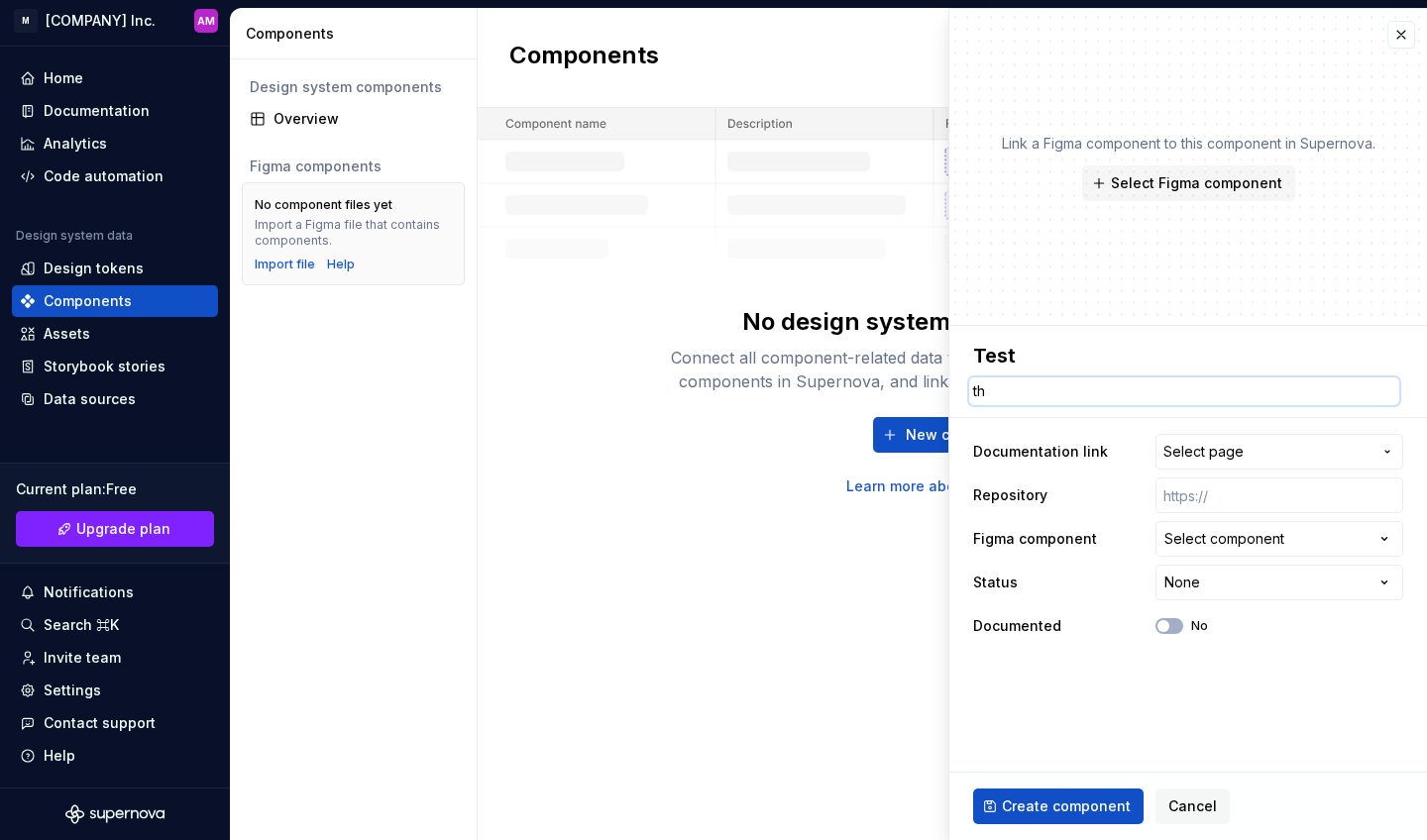 type on "thi" 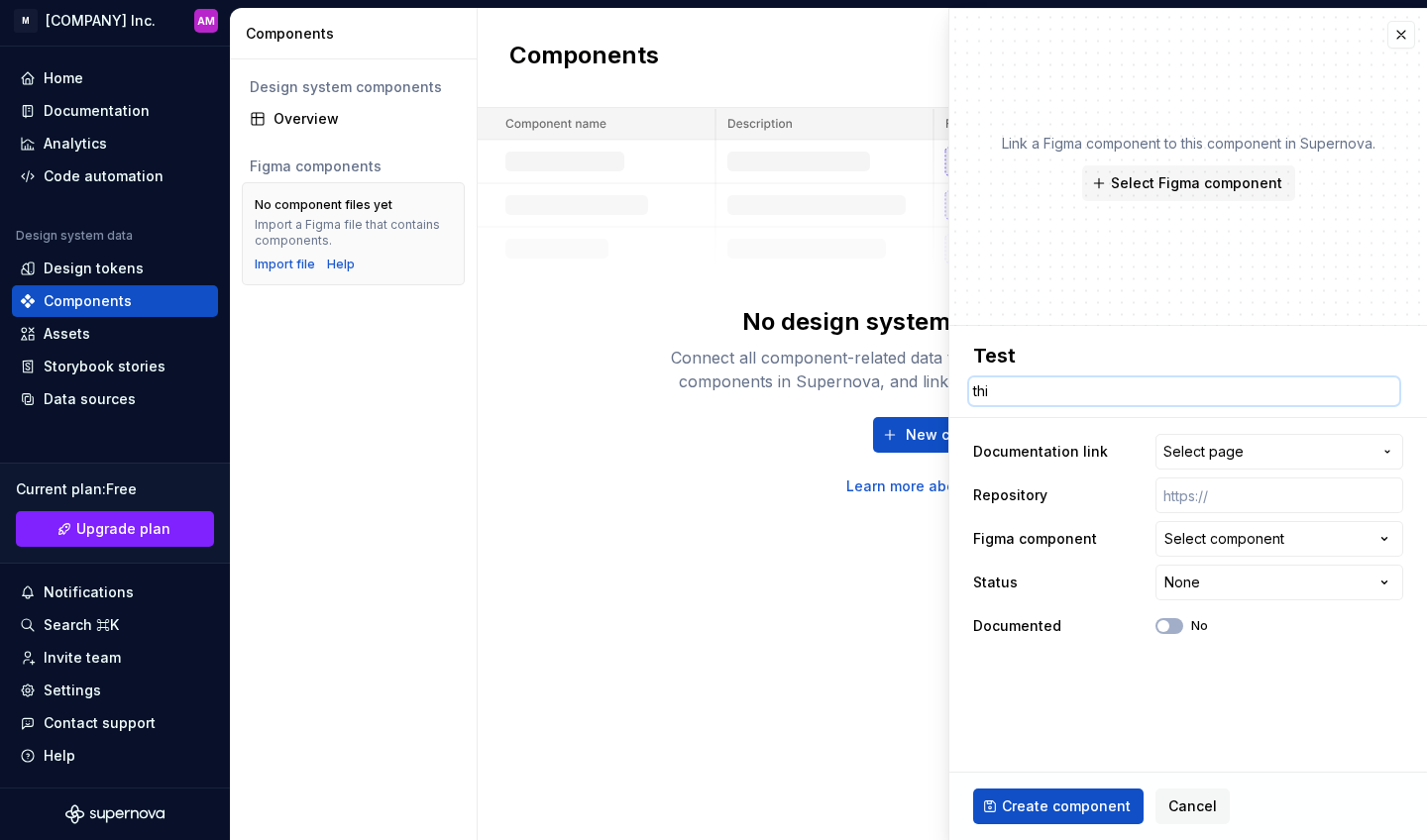 type on "this" 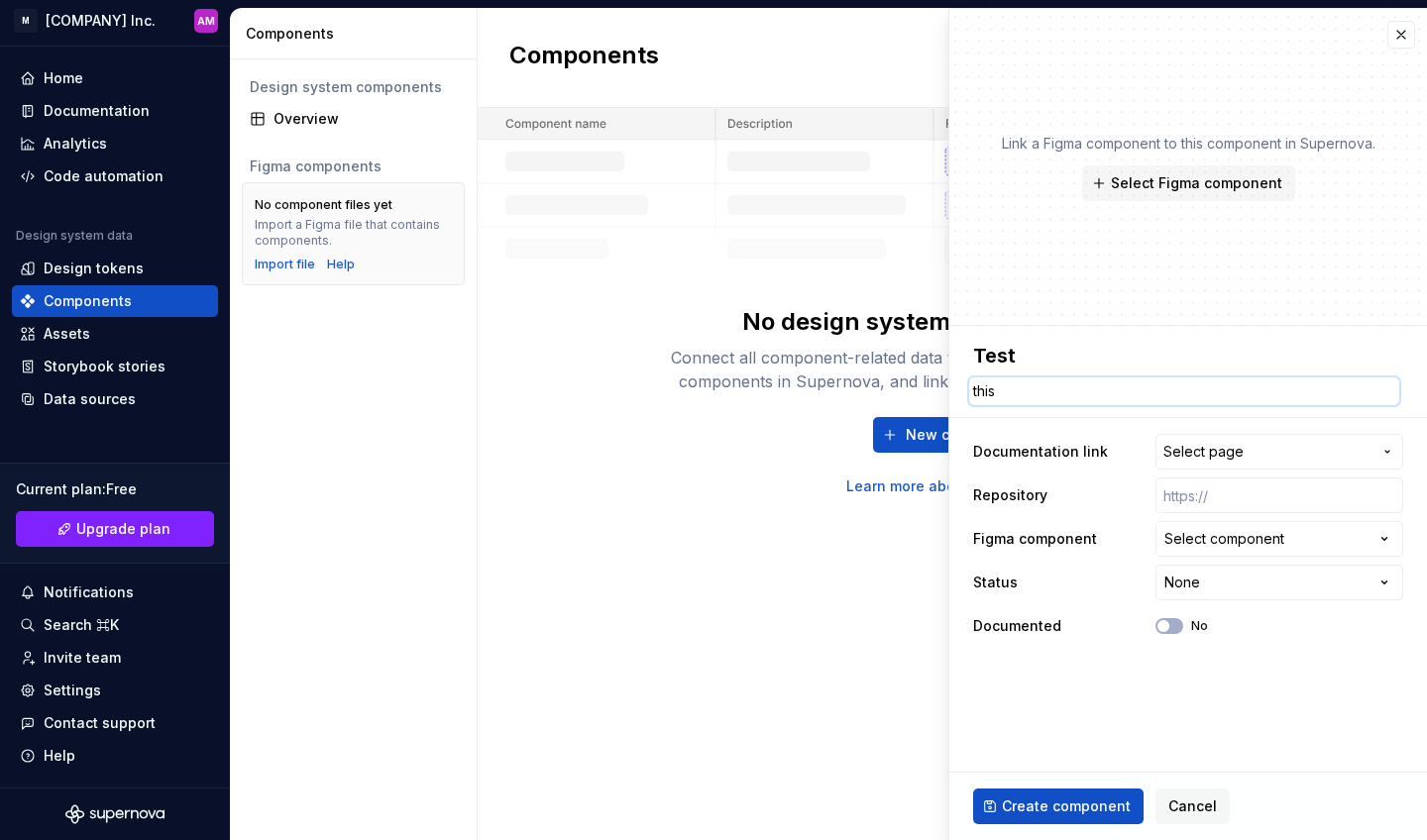type on "this" 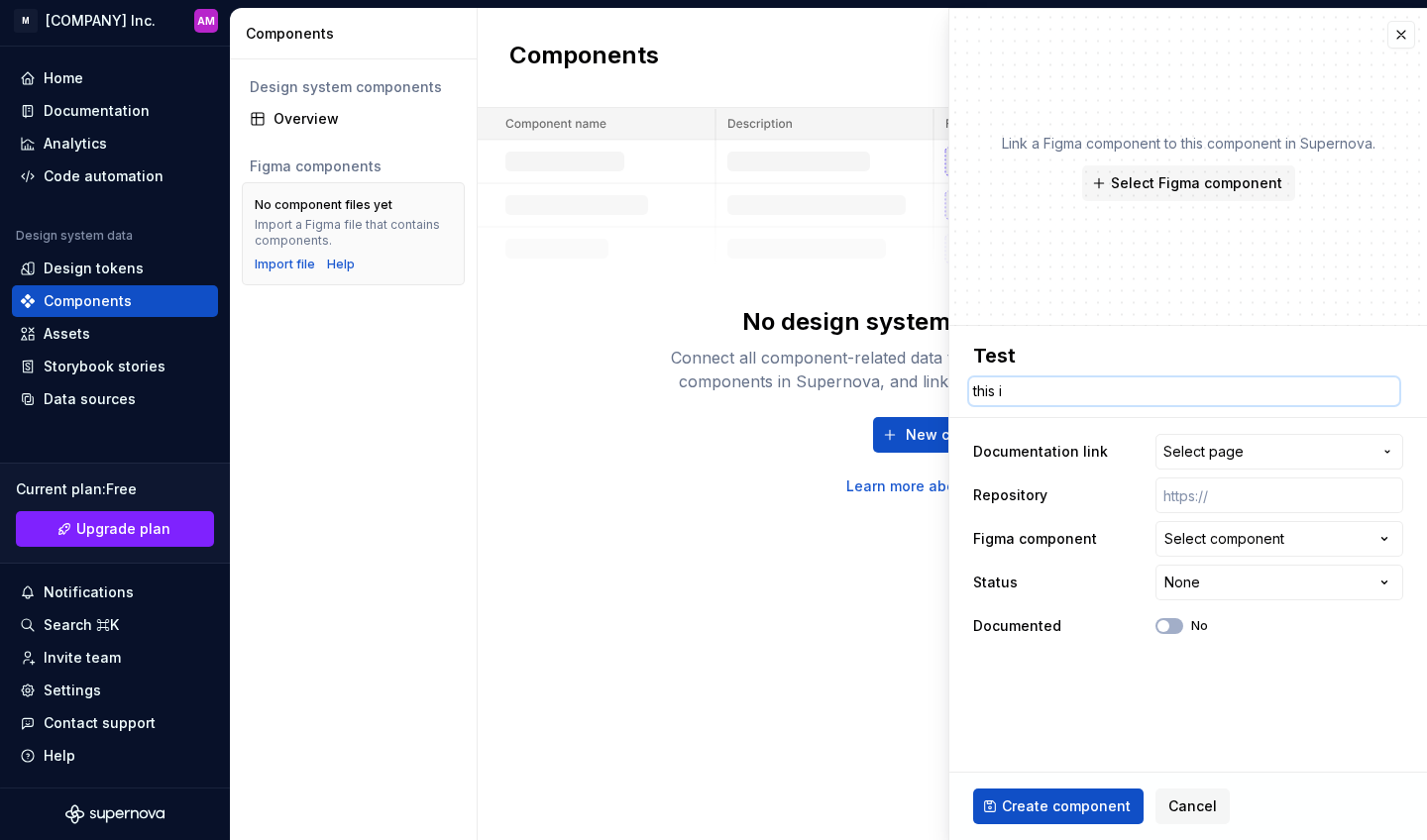type on "this is" 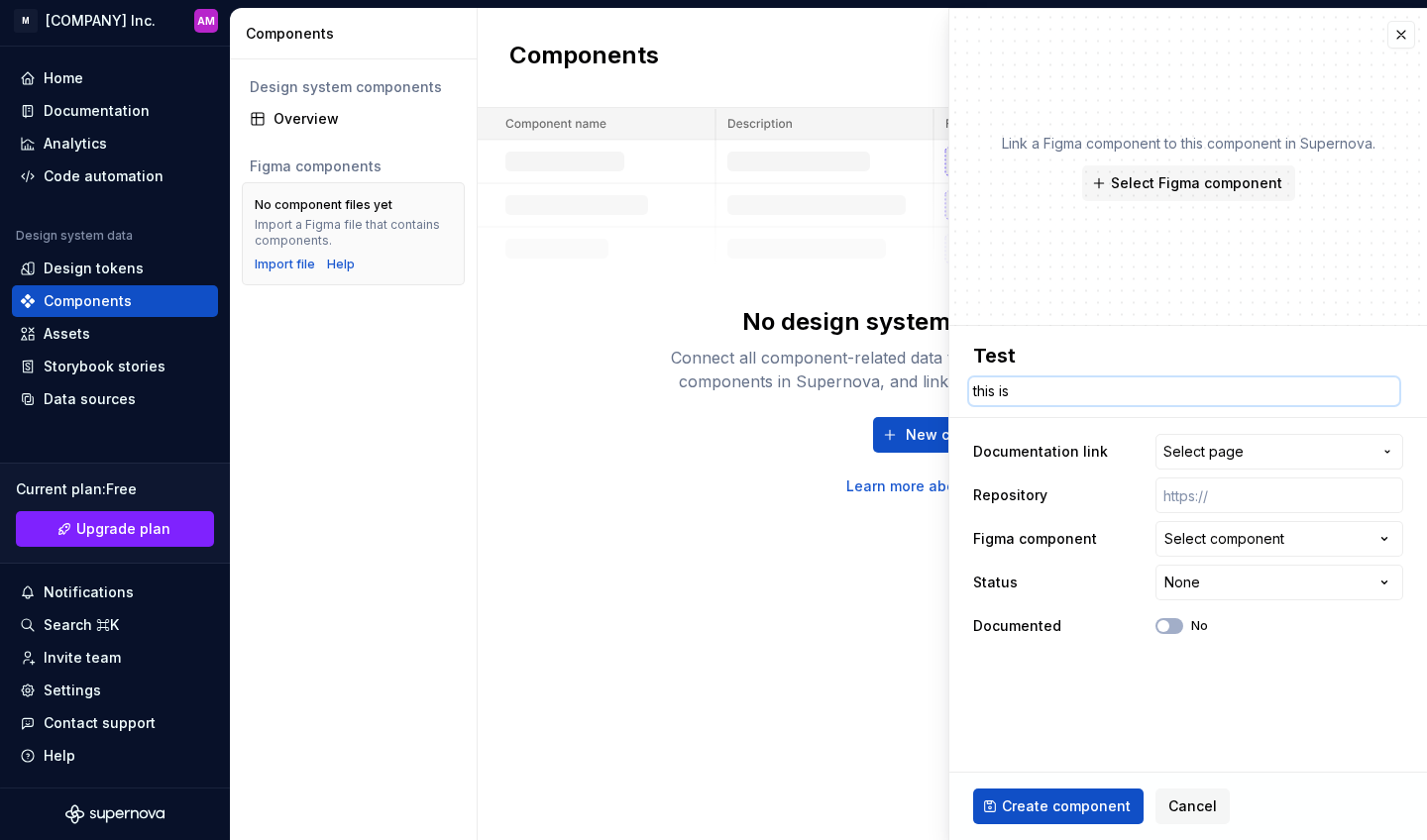 type on "this is" 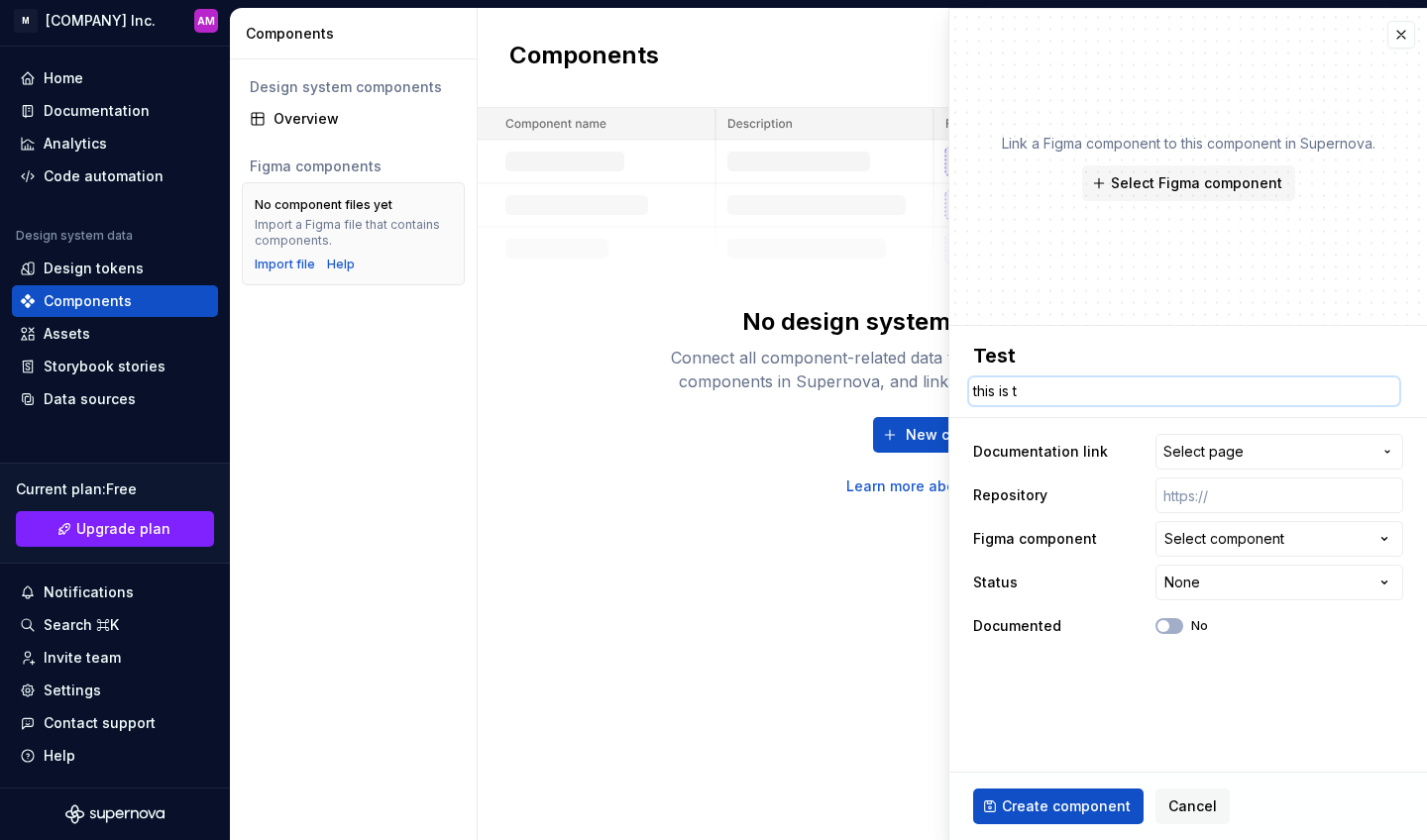 type on "this is th" 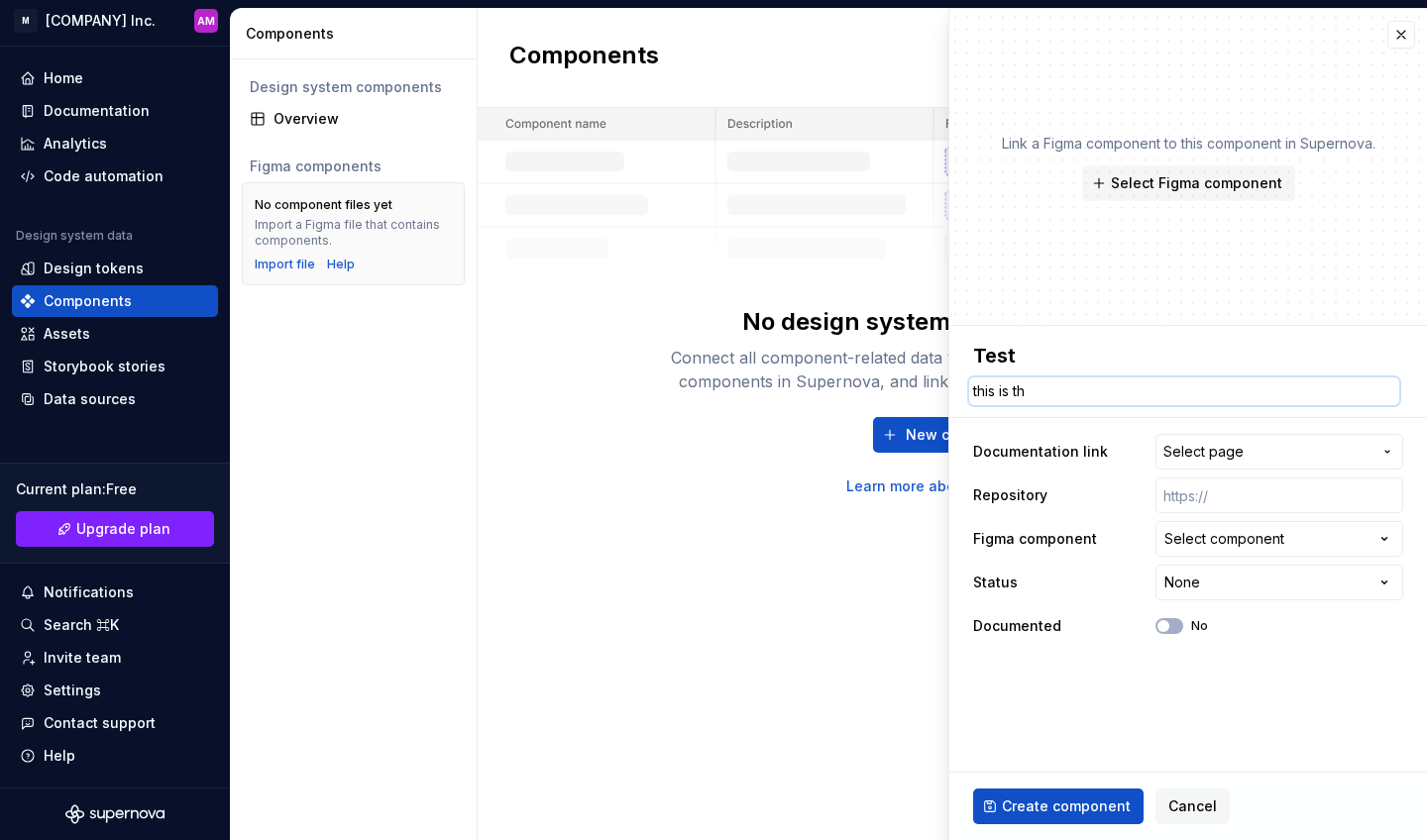 type on "this is the" 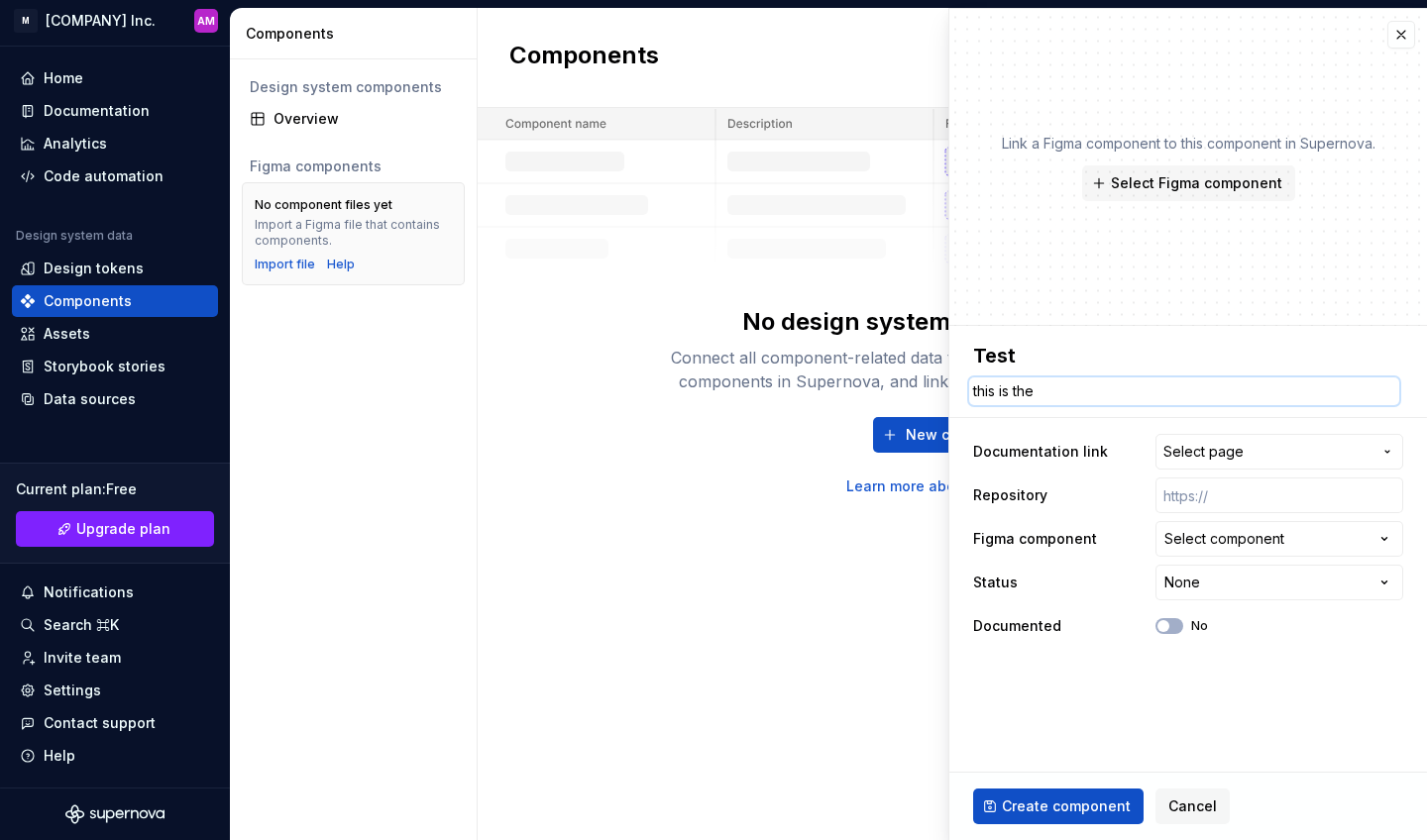 type on "this is the" 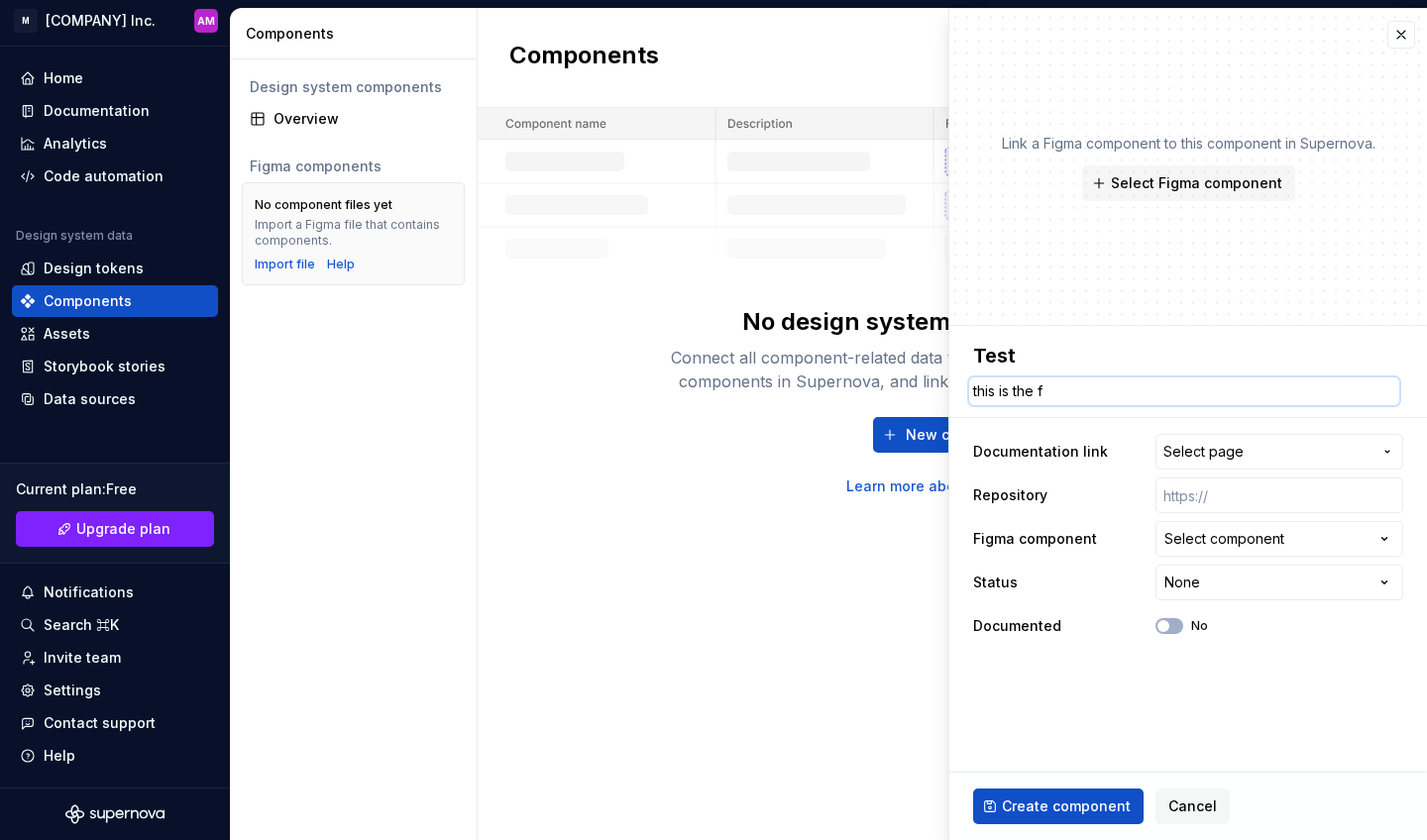 type on "*" 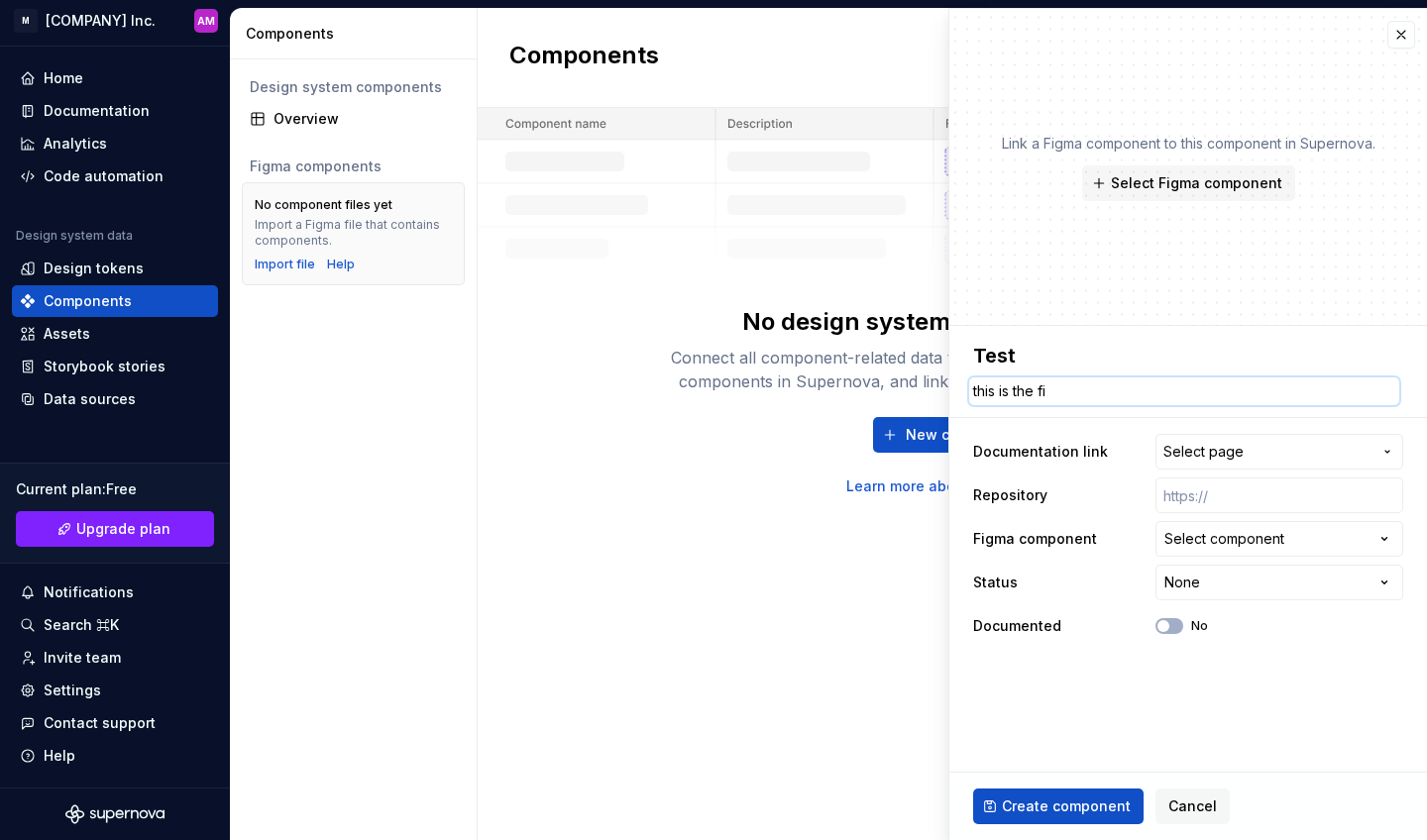type on "this is the fir" 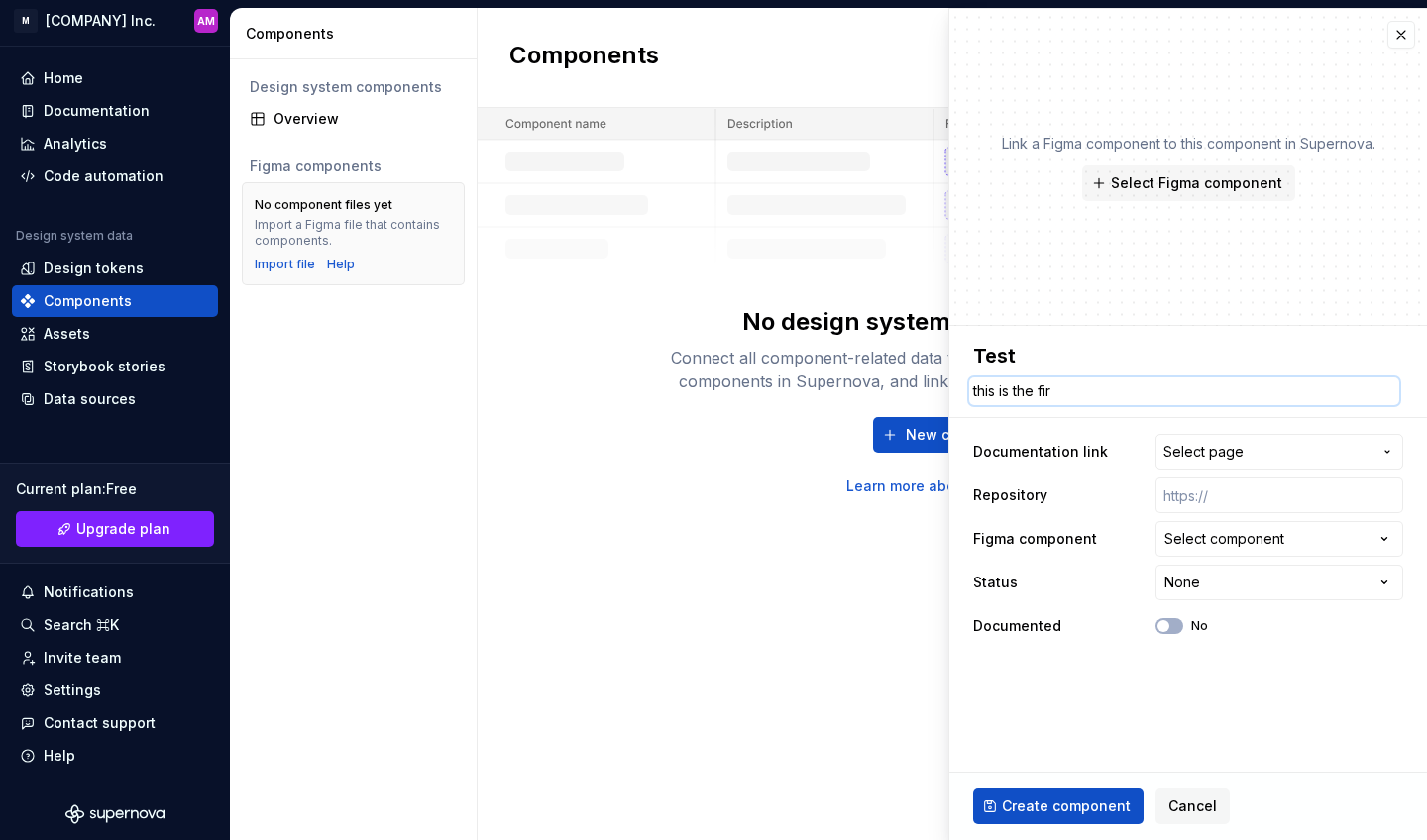 type on "this is the firt" 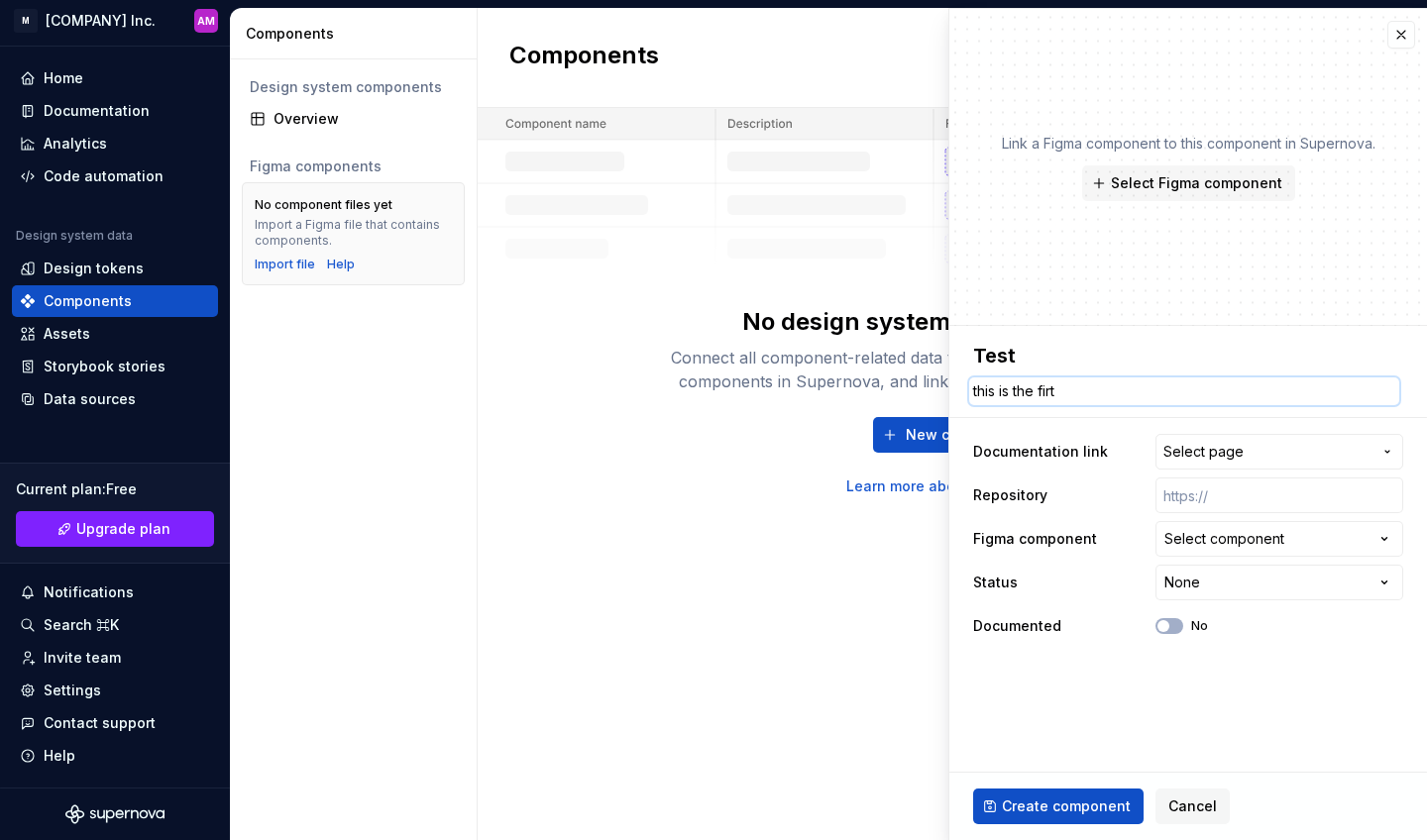 type on "this is the fir" 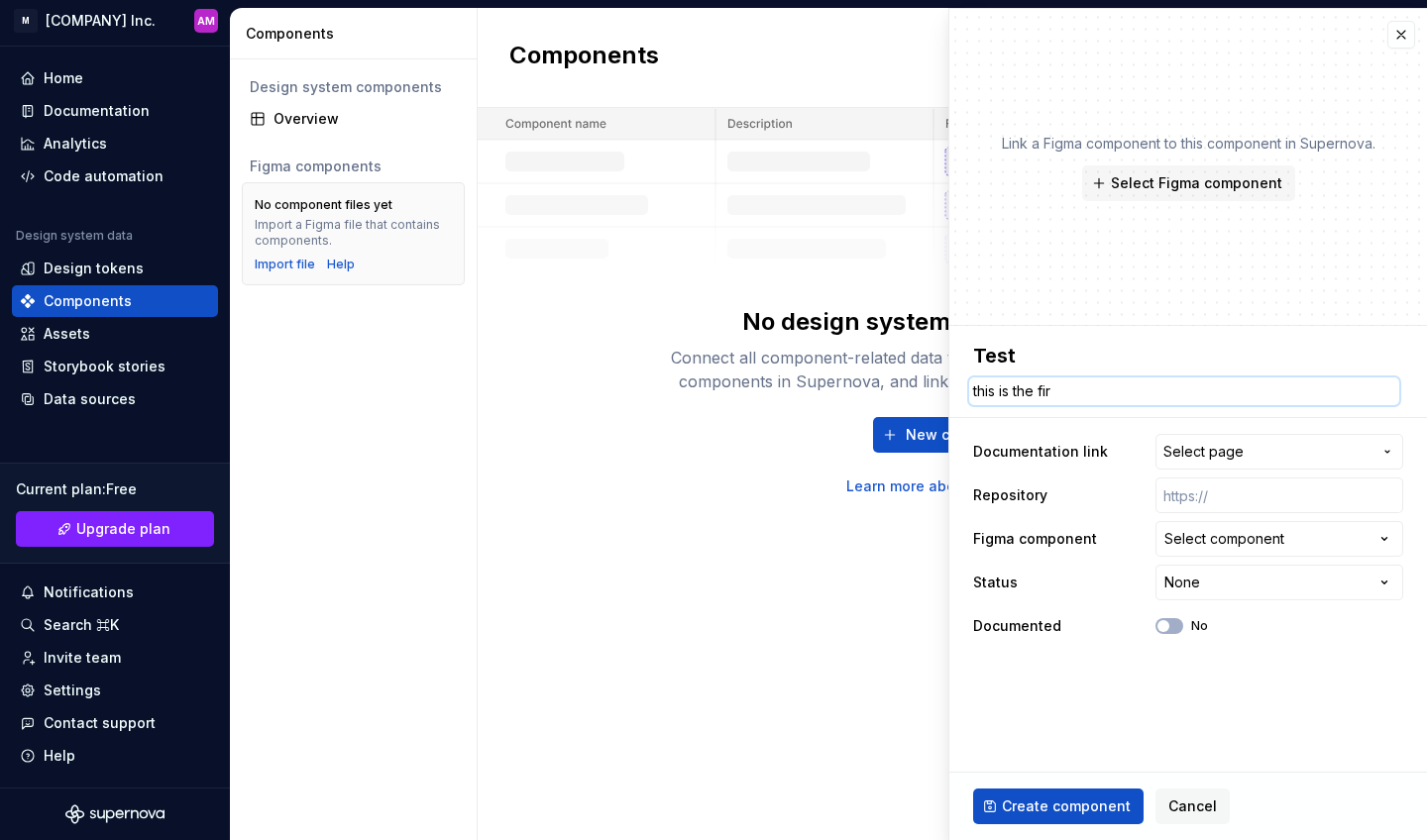 type on "this is the firs" 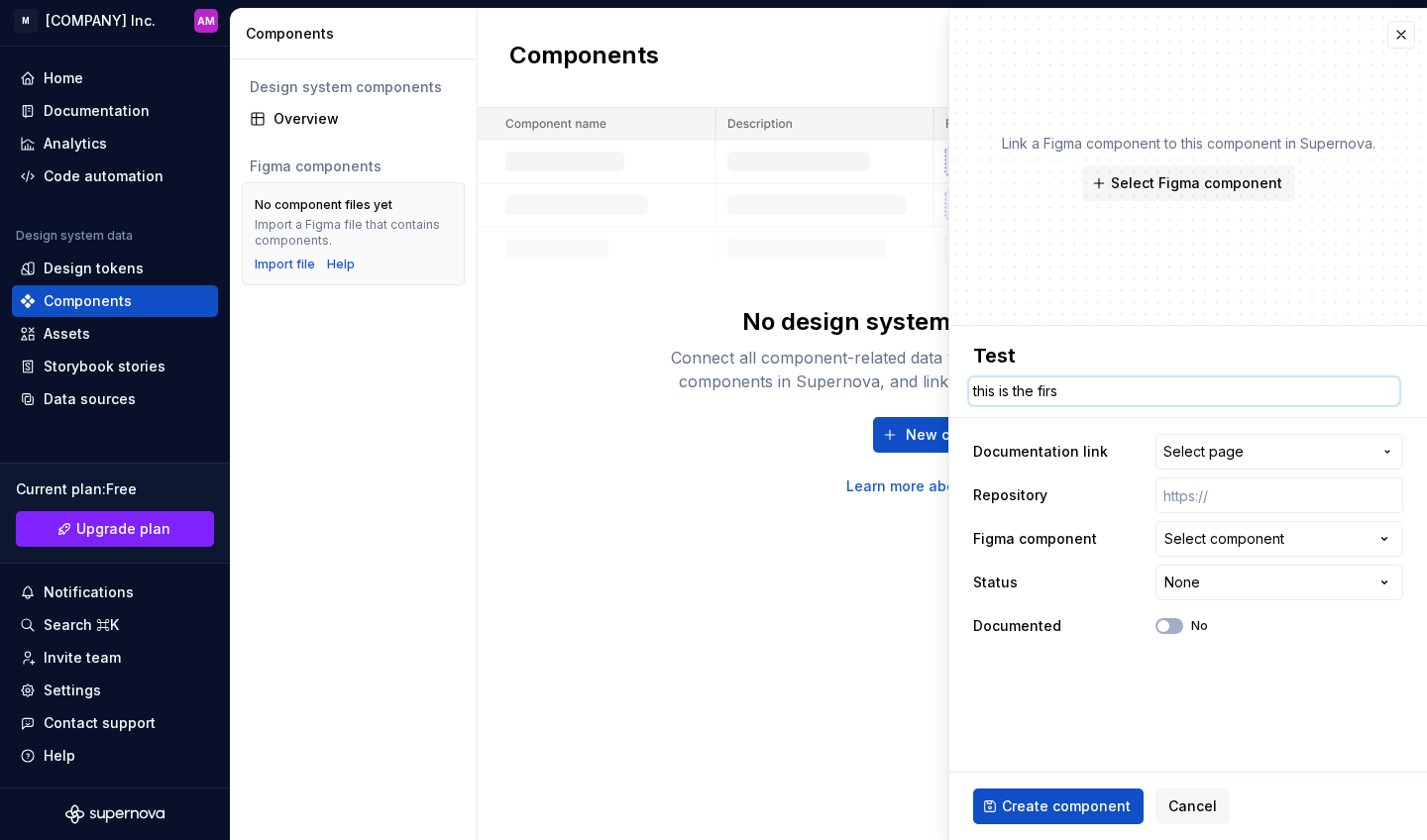 type on "this is the first" 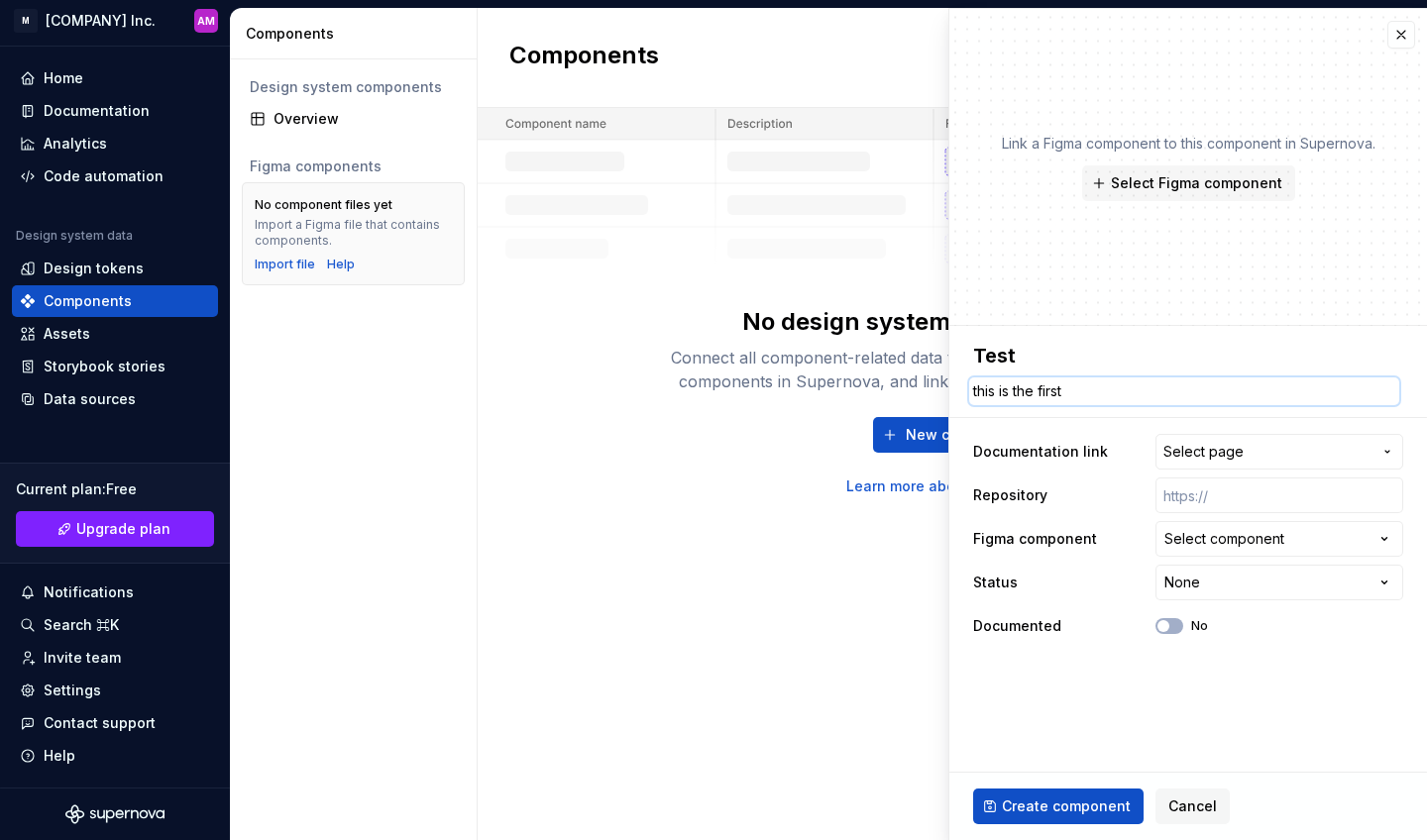 type on "this is the first" 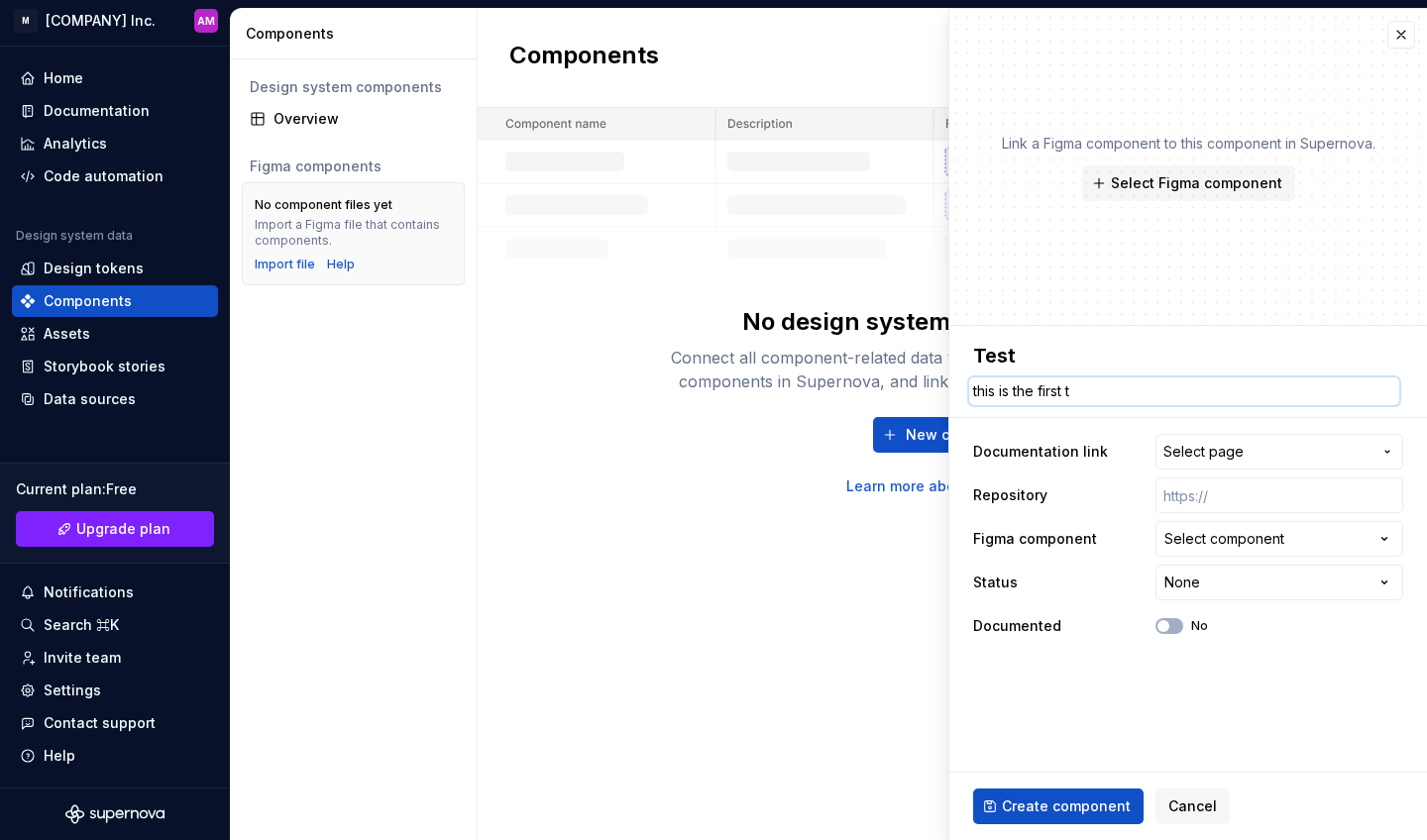 type on "this is the first te" 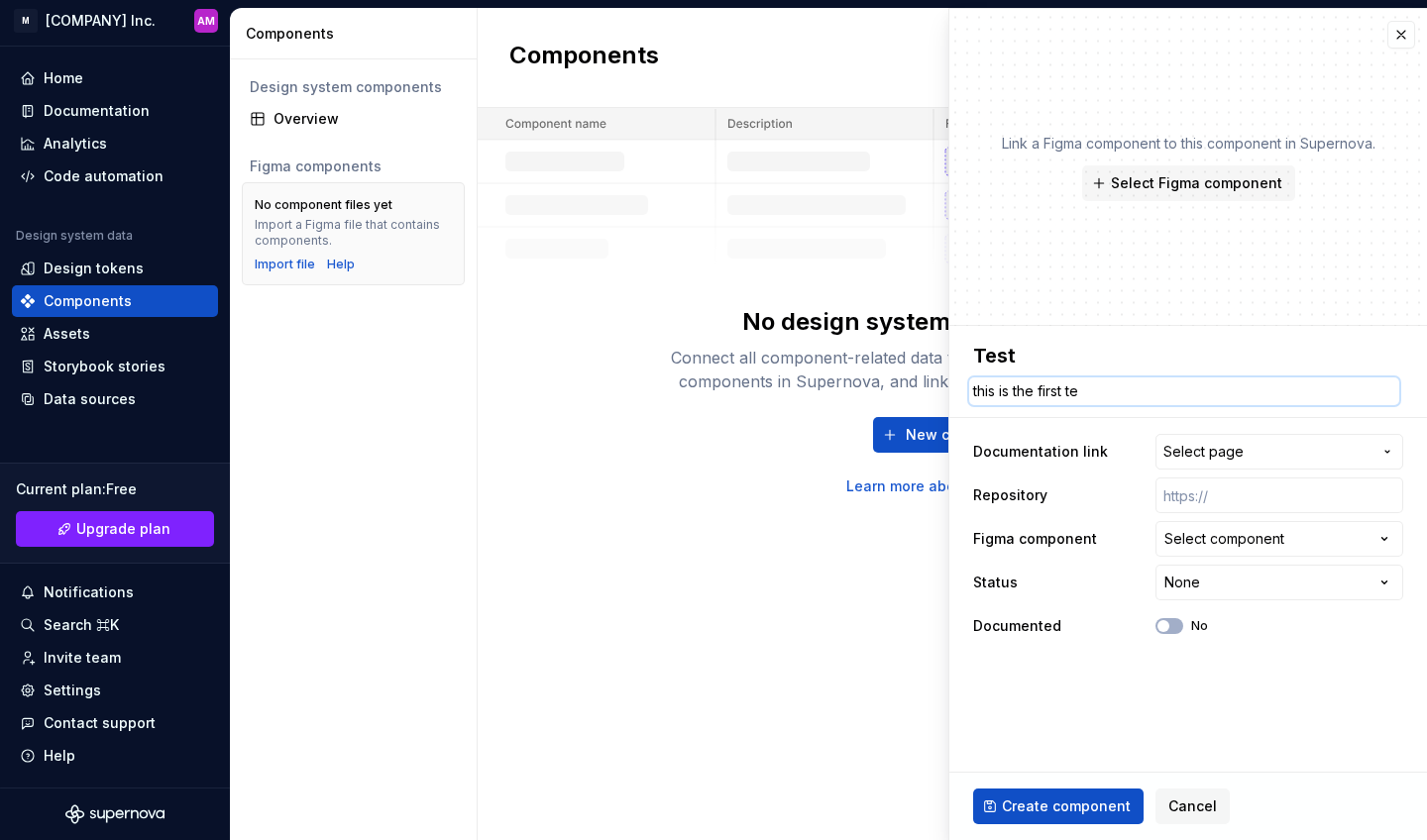 type on "this is the first tes" 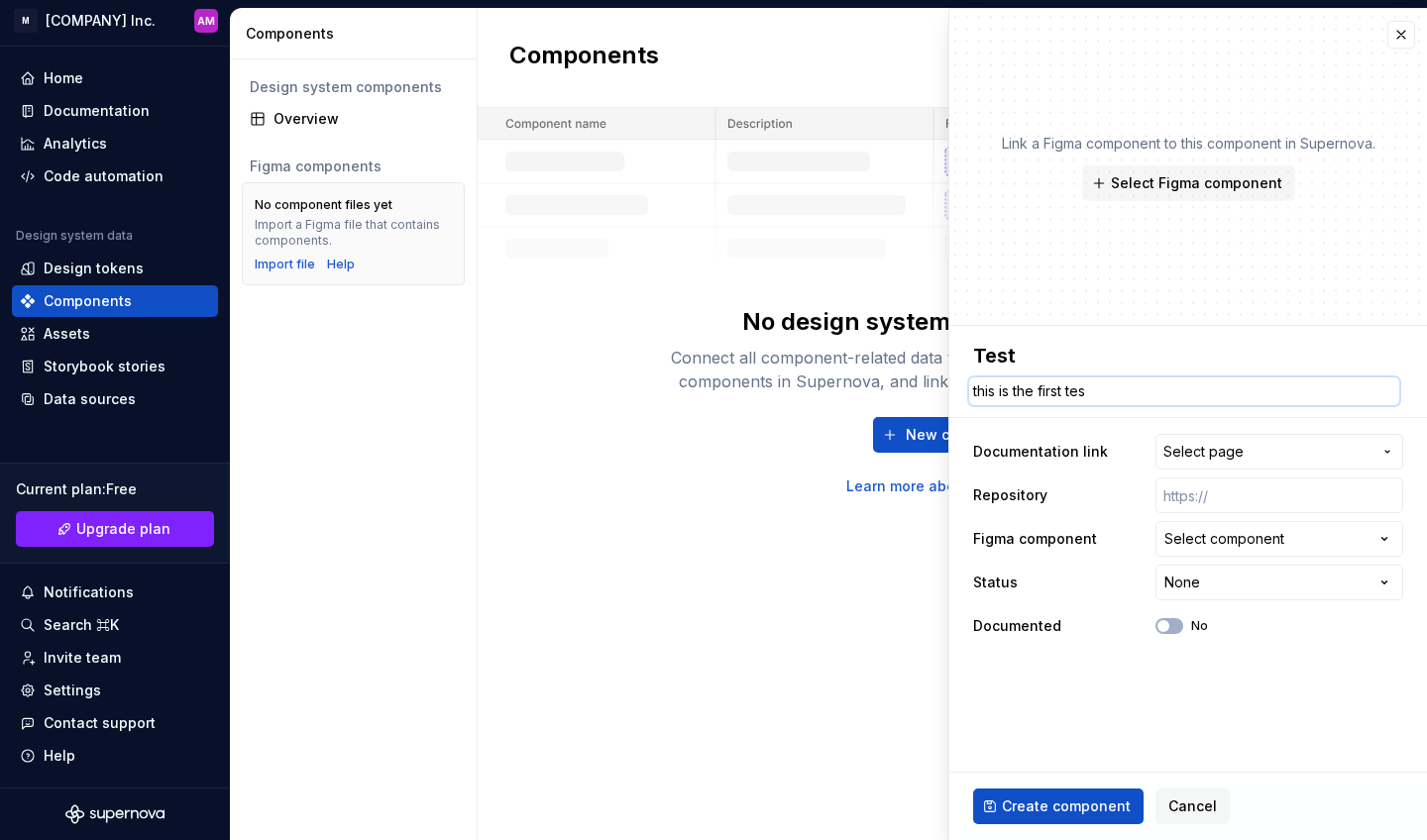 type on "this is the first test" 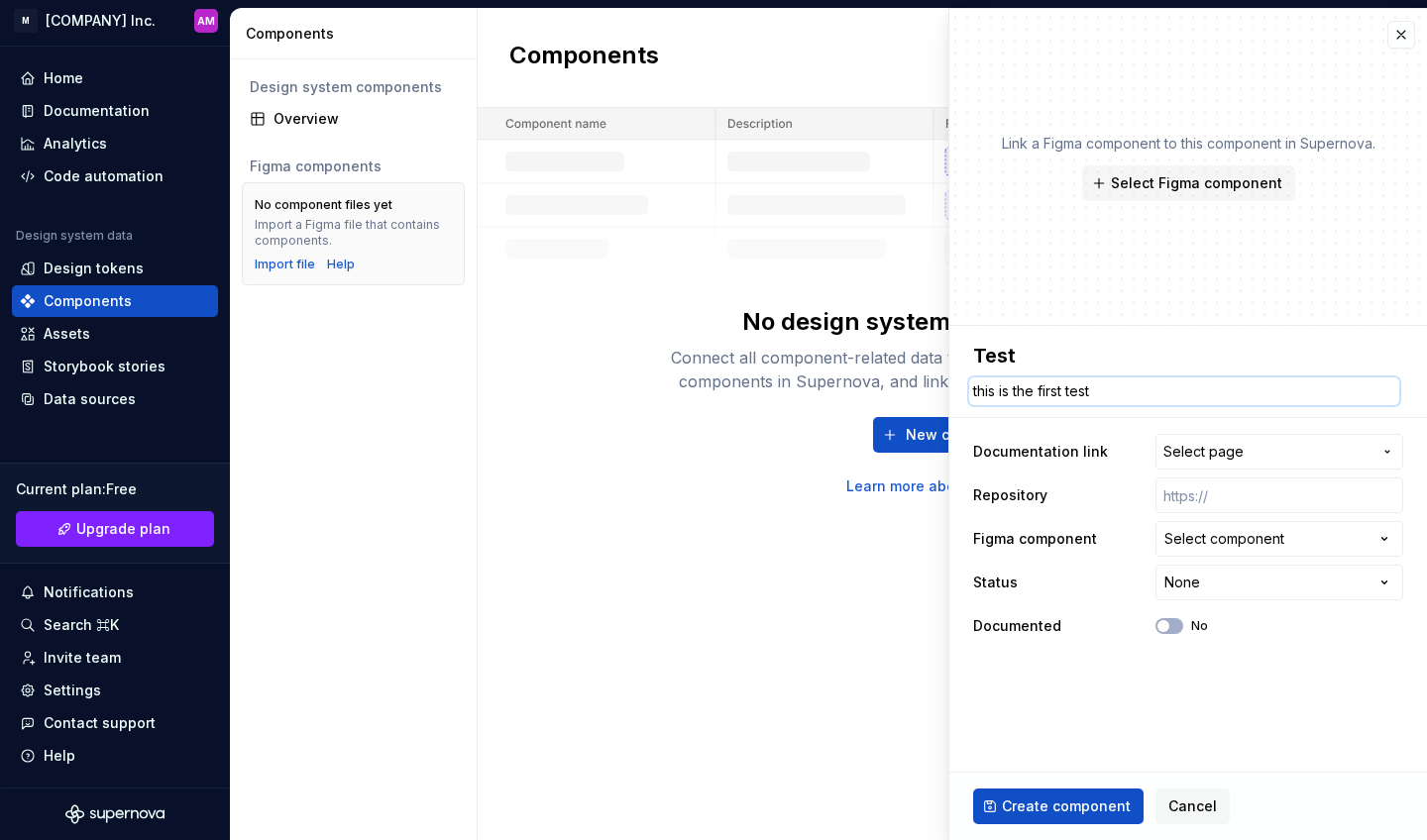 type on "this is the first test" 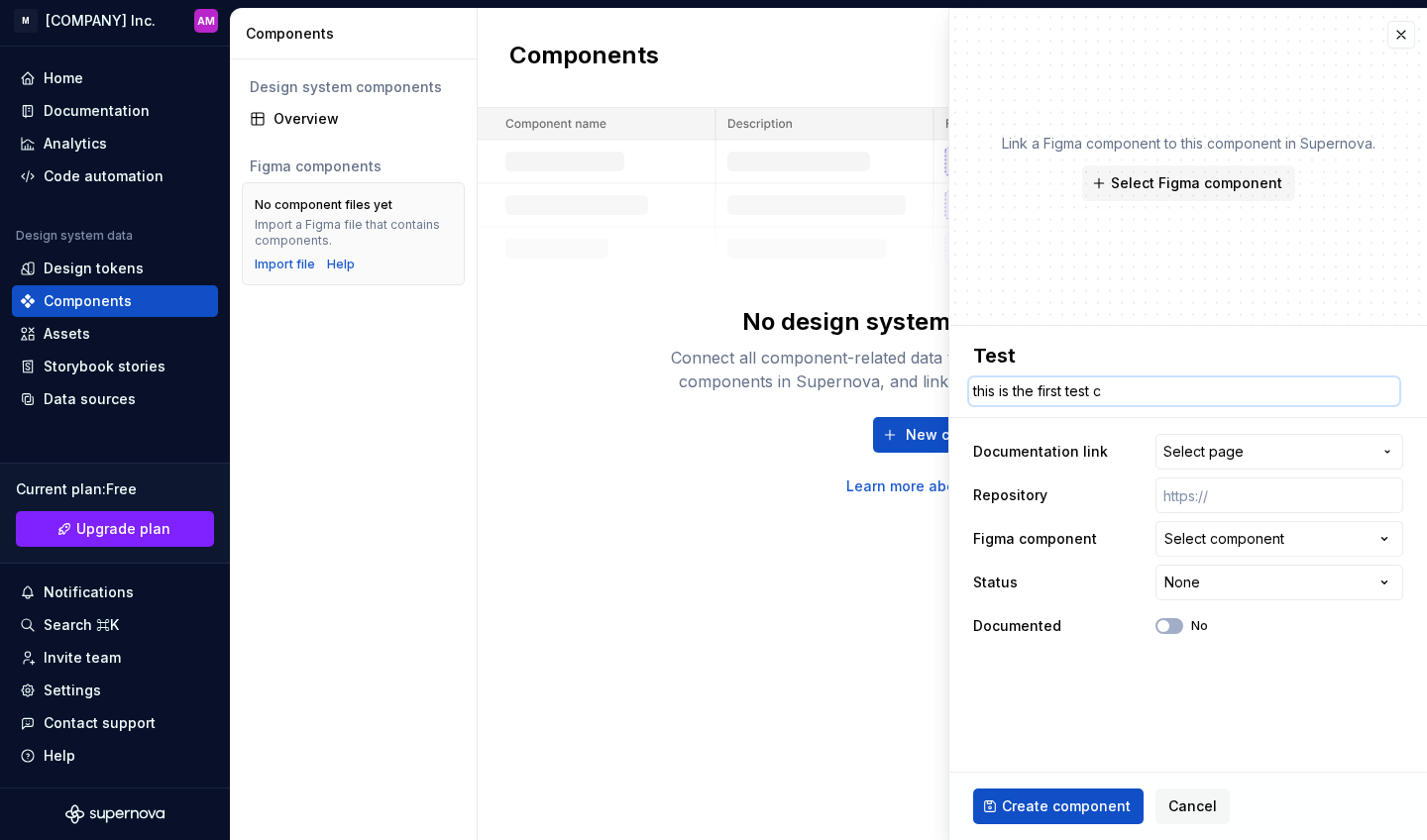 type on "this is the first test co" 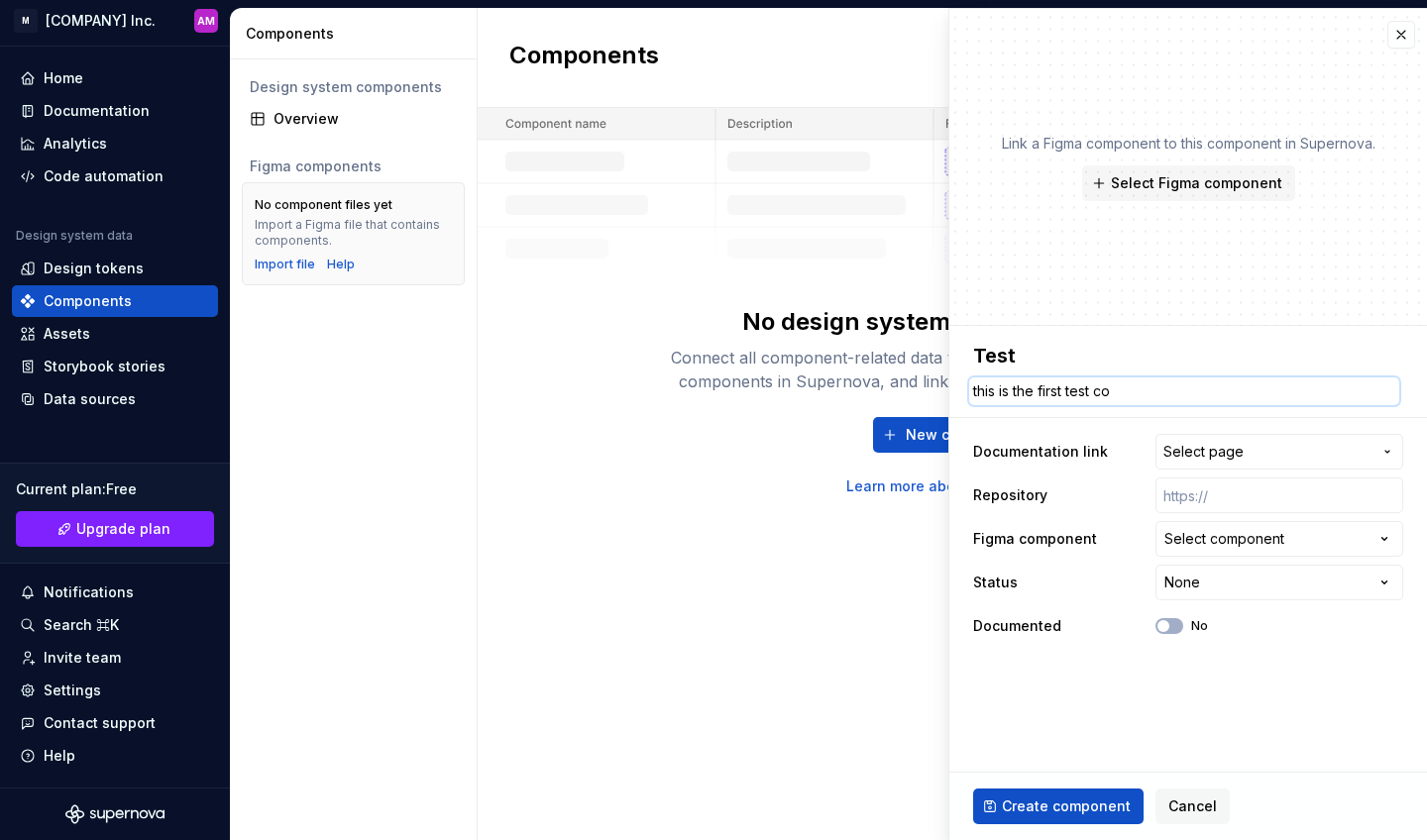 type on "this is the first test com" 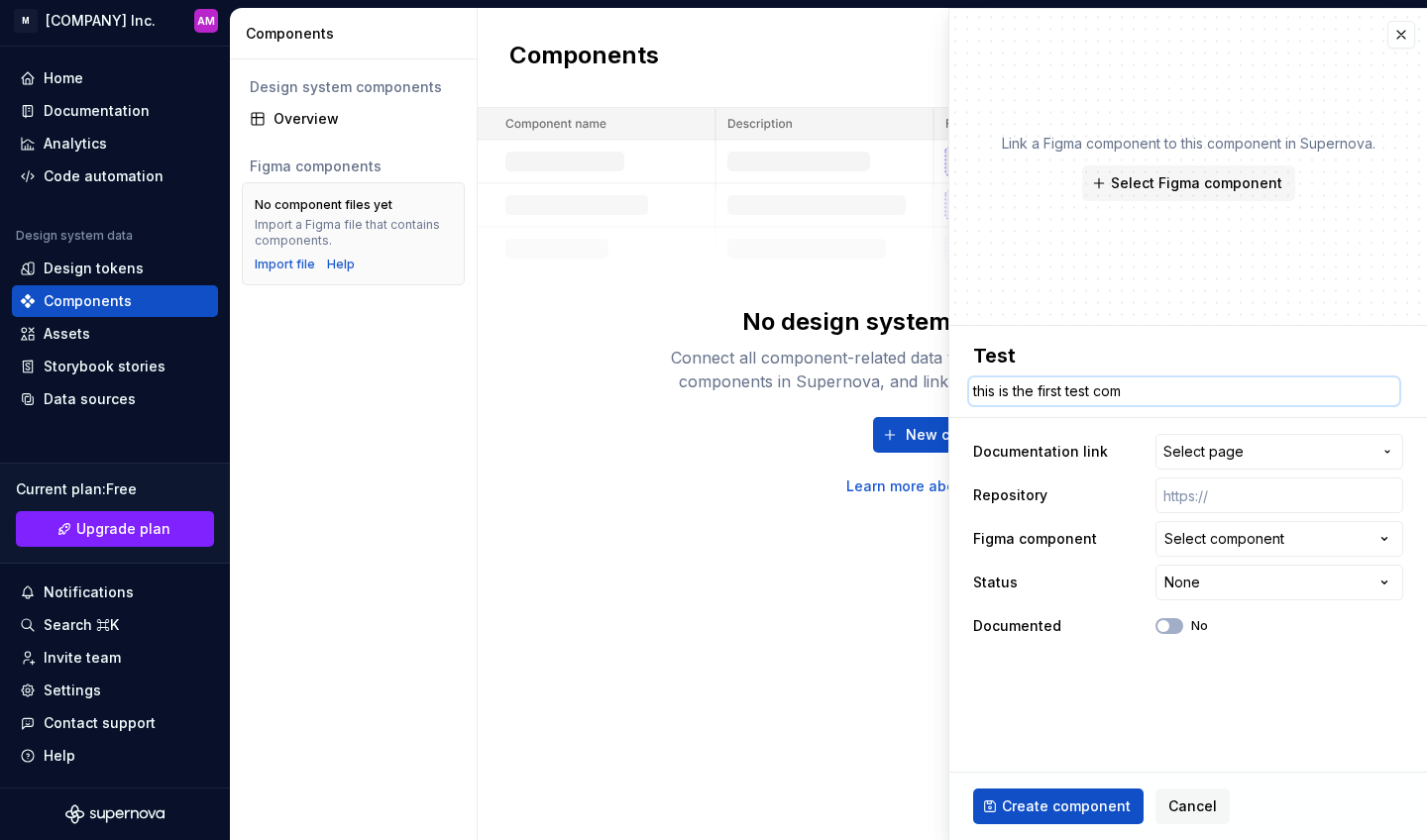 type on "this is the first test comp" 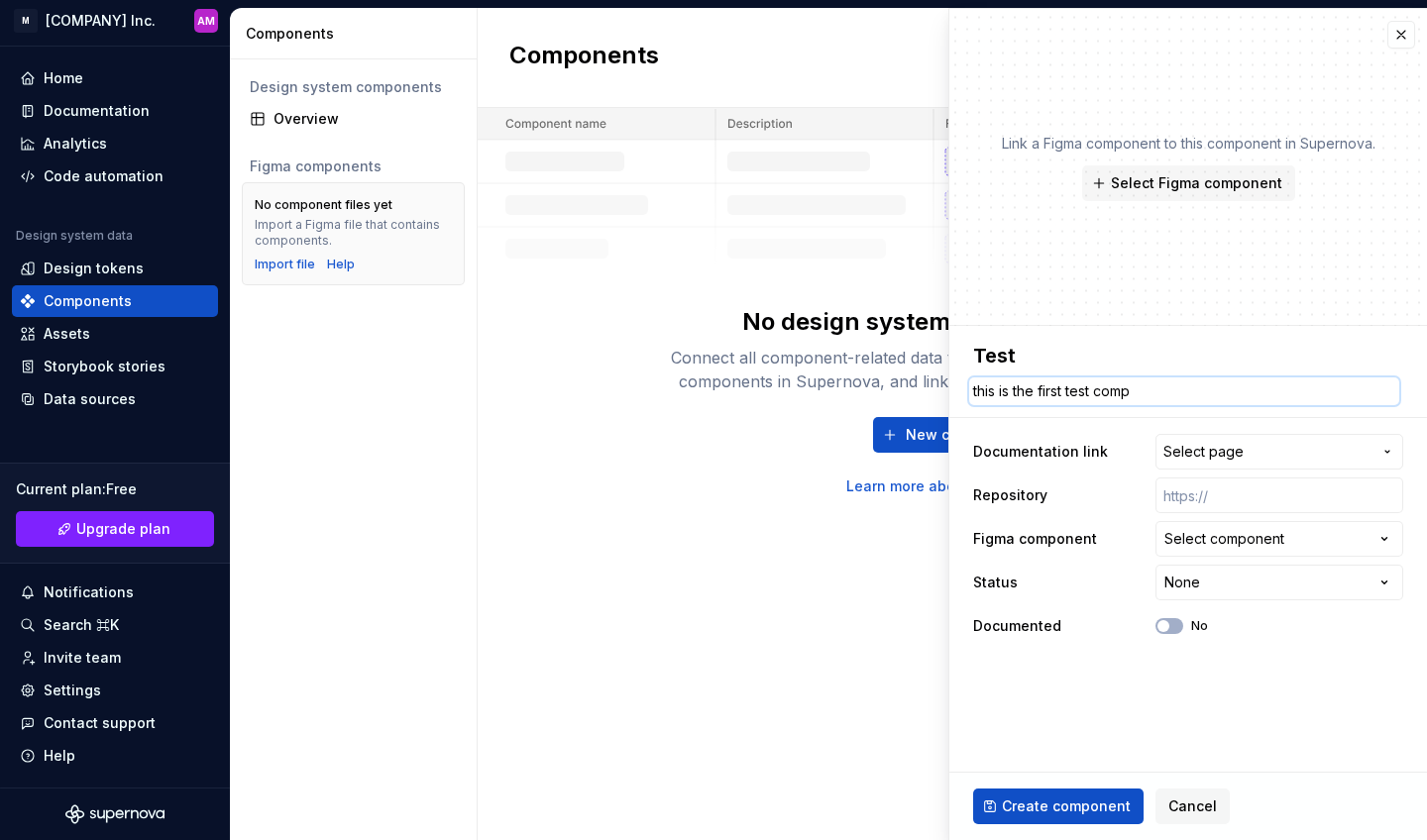 type on "*" 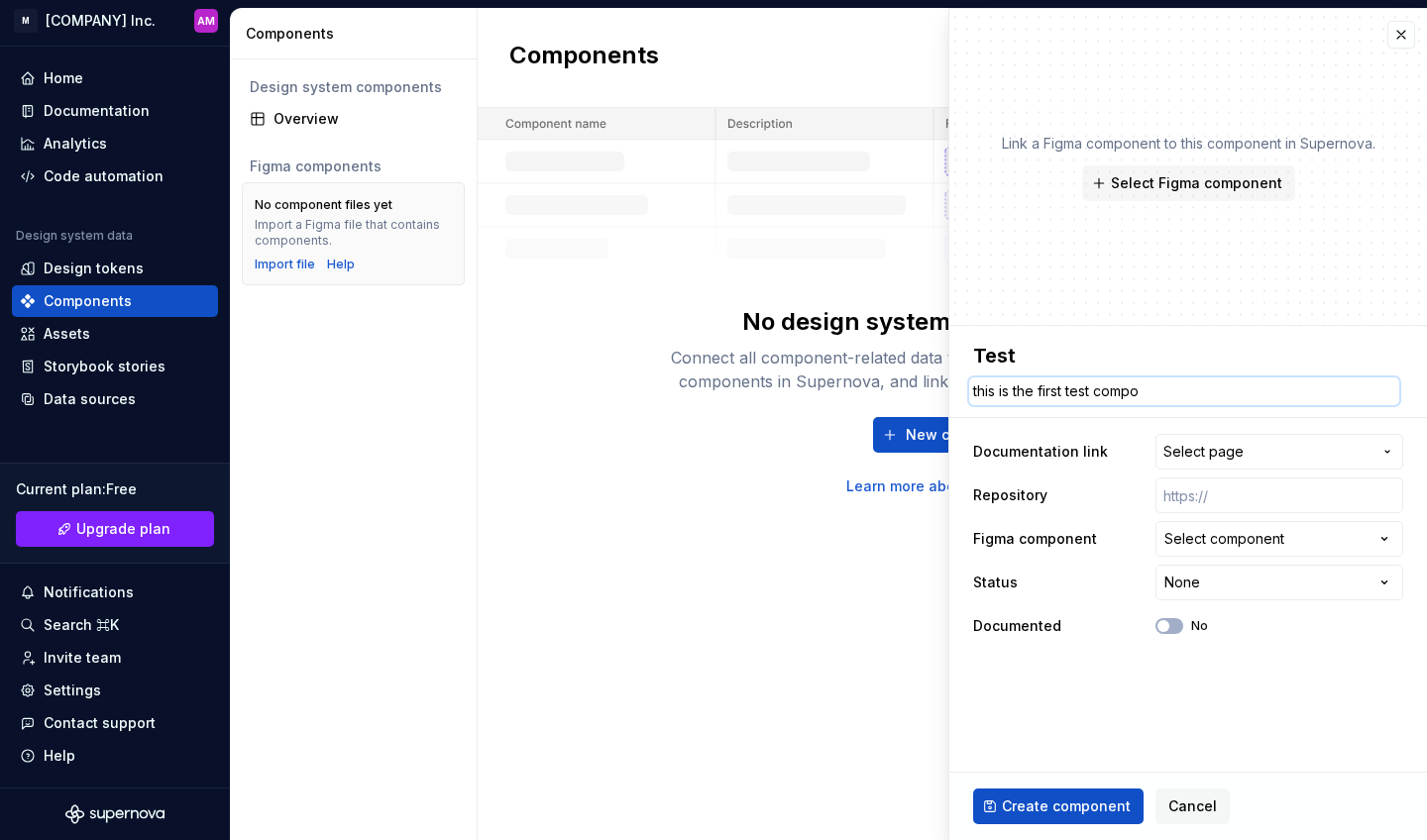 type on "this is the first test compon" 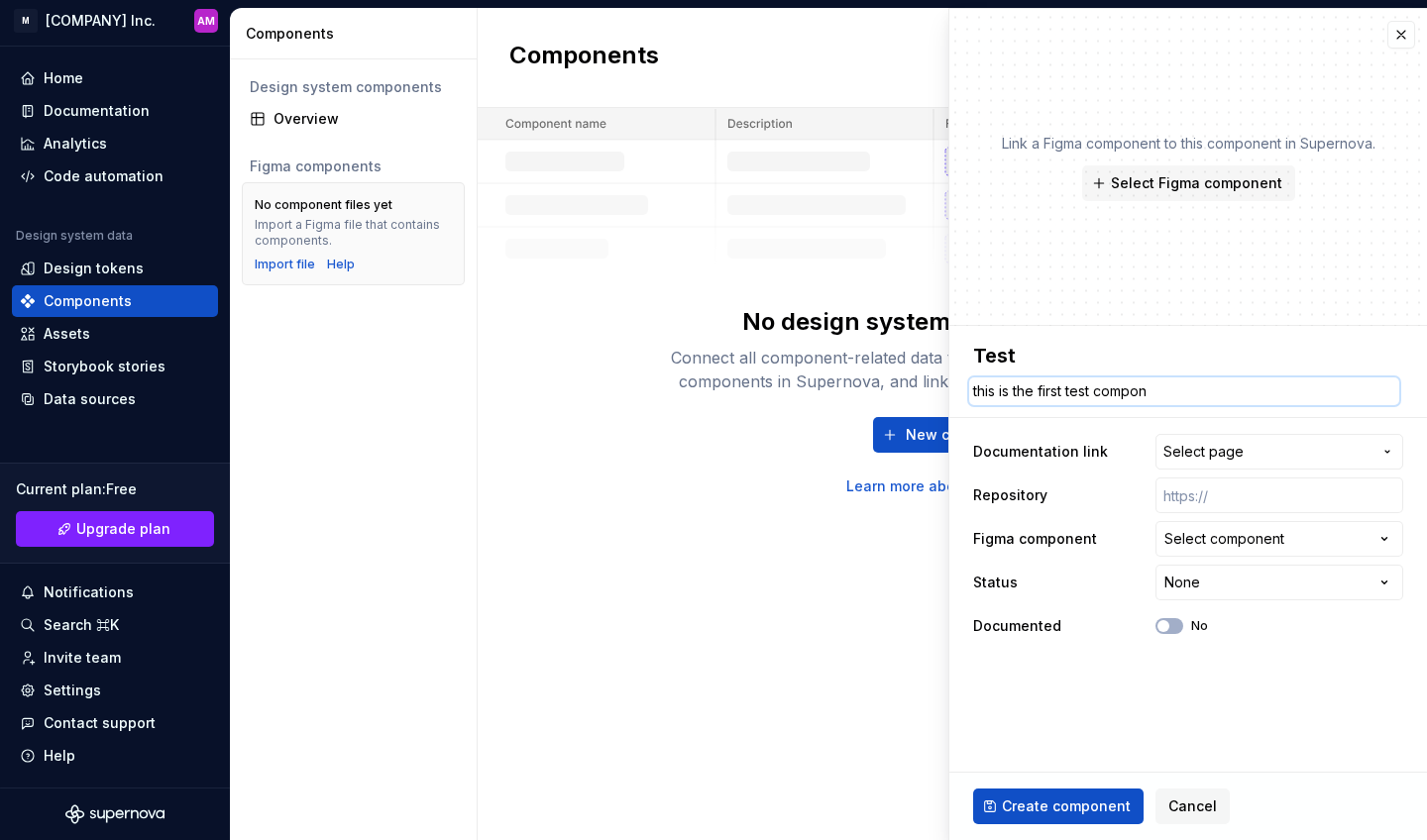 type on "this is the first test compone" 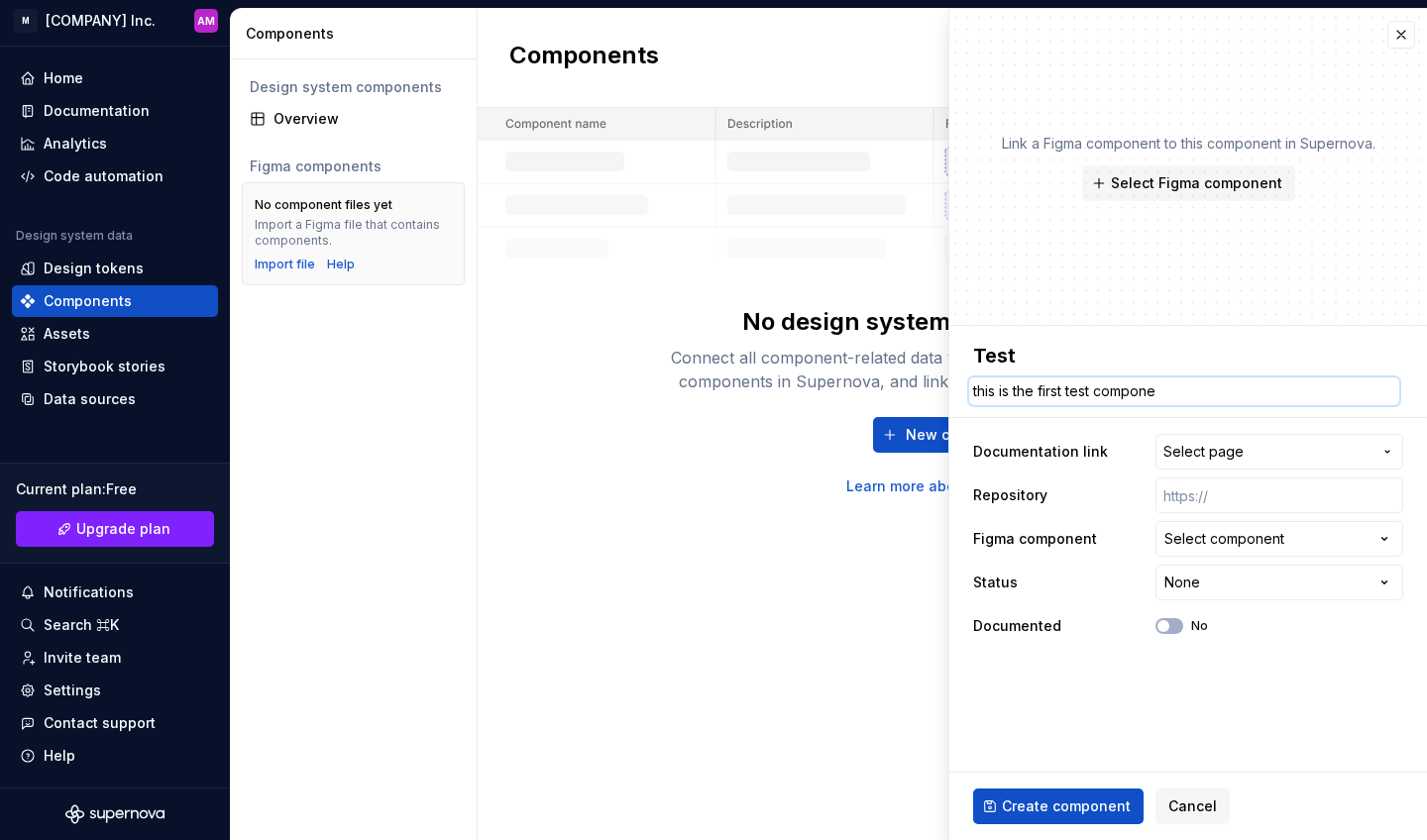type on "this is the first test componen" 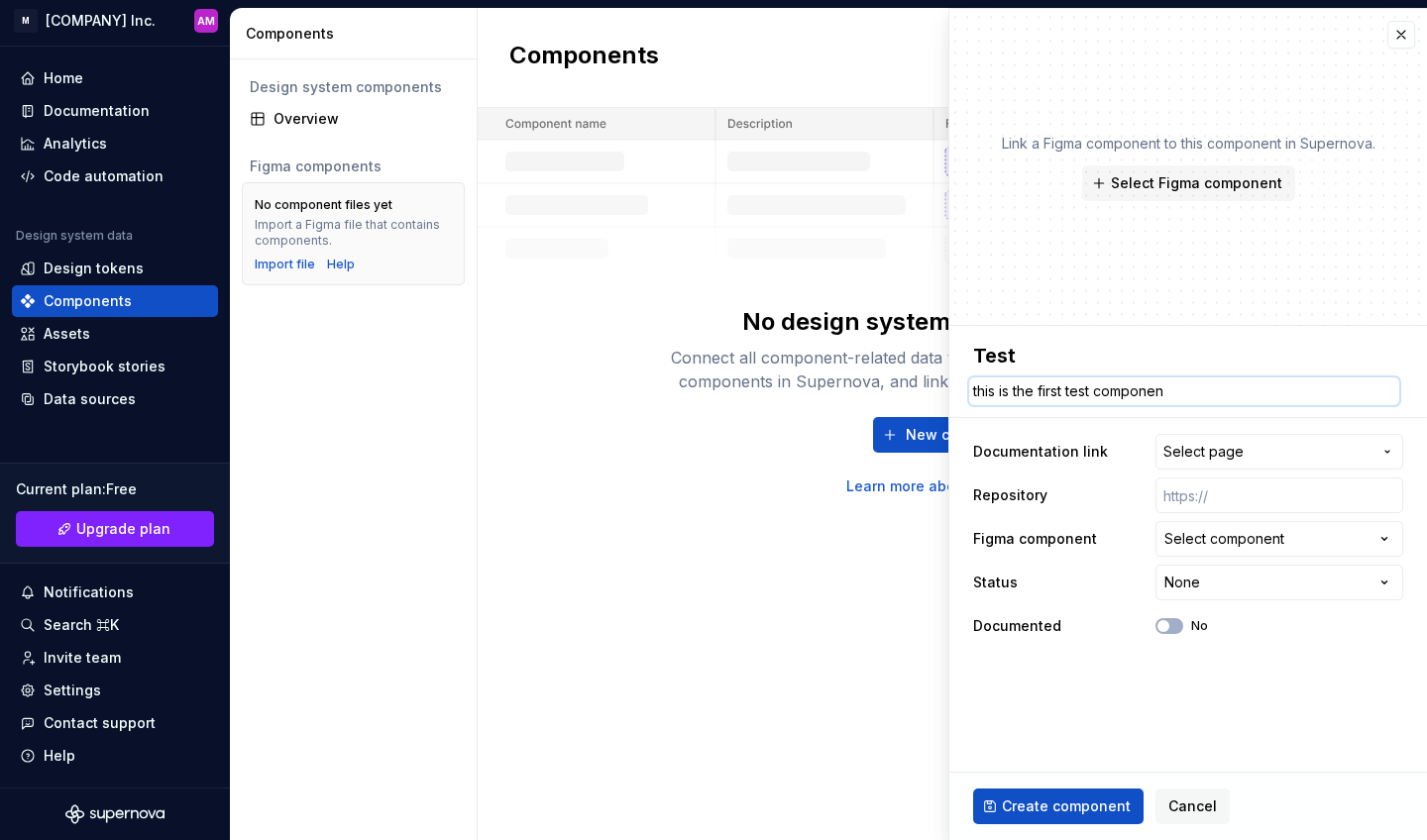 type on "this is the first test component" 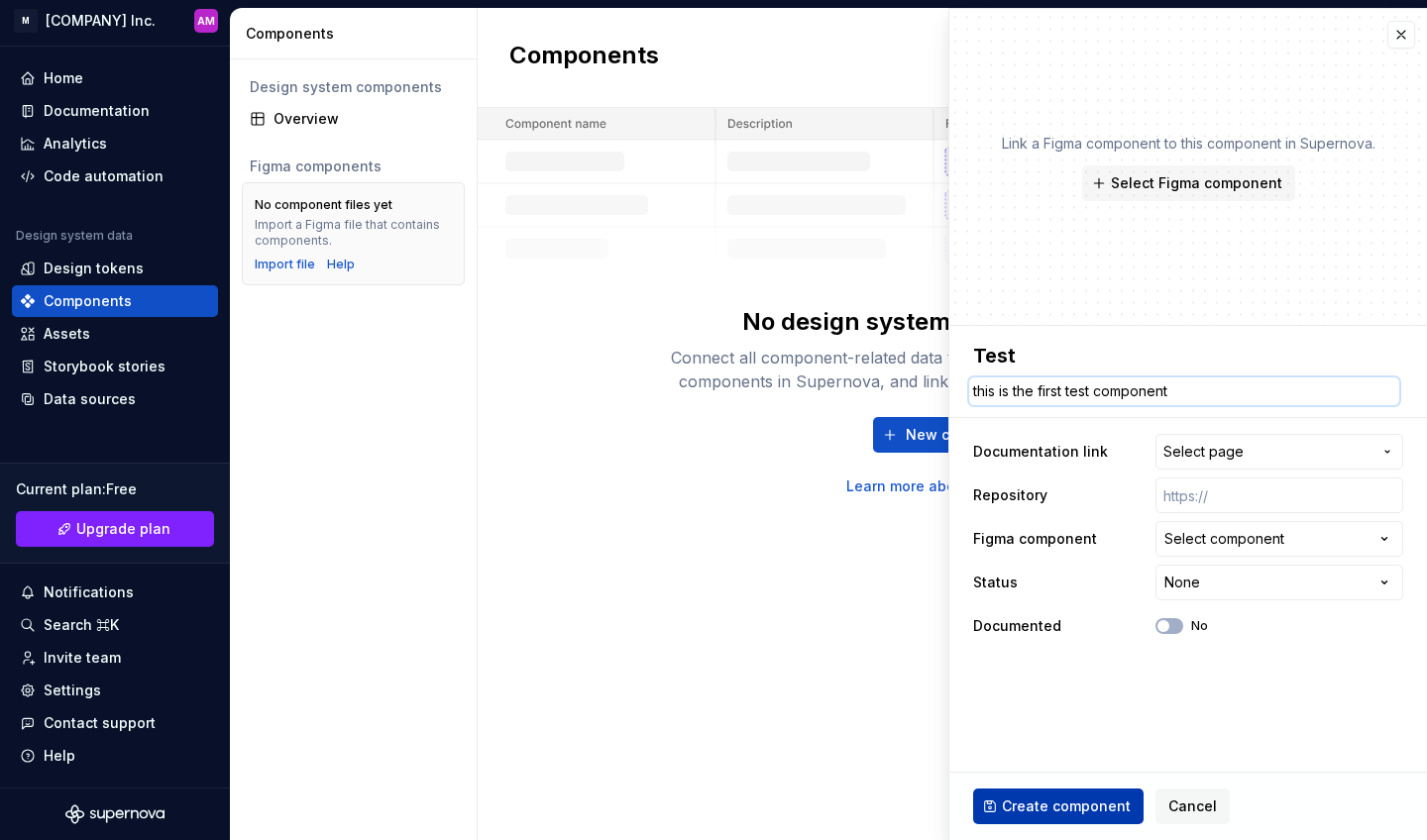 type on "this is the first test component" 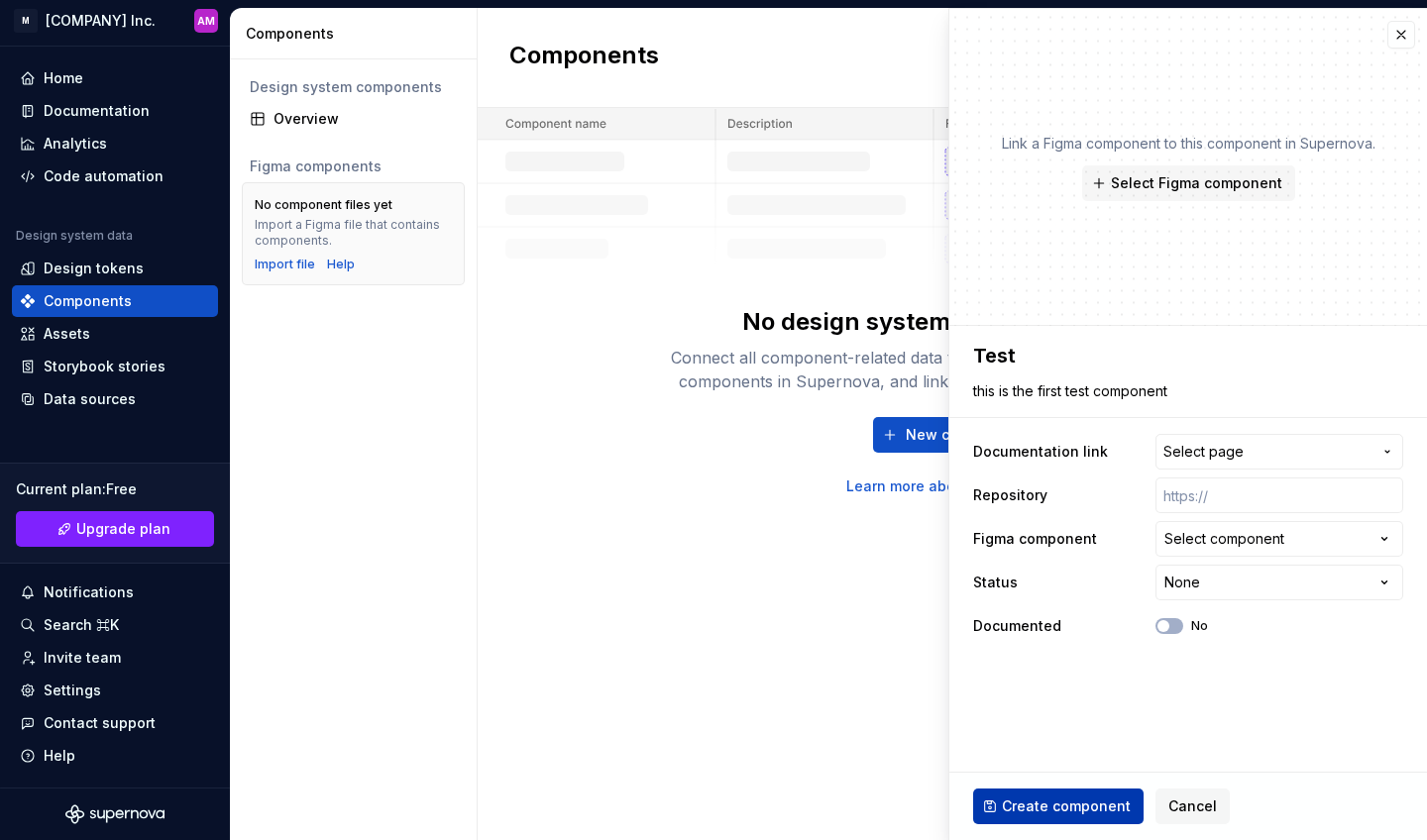 click on "Create component" at bounding box center (1066, 806) 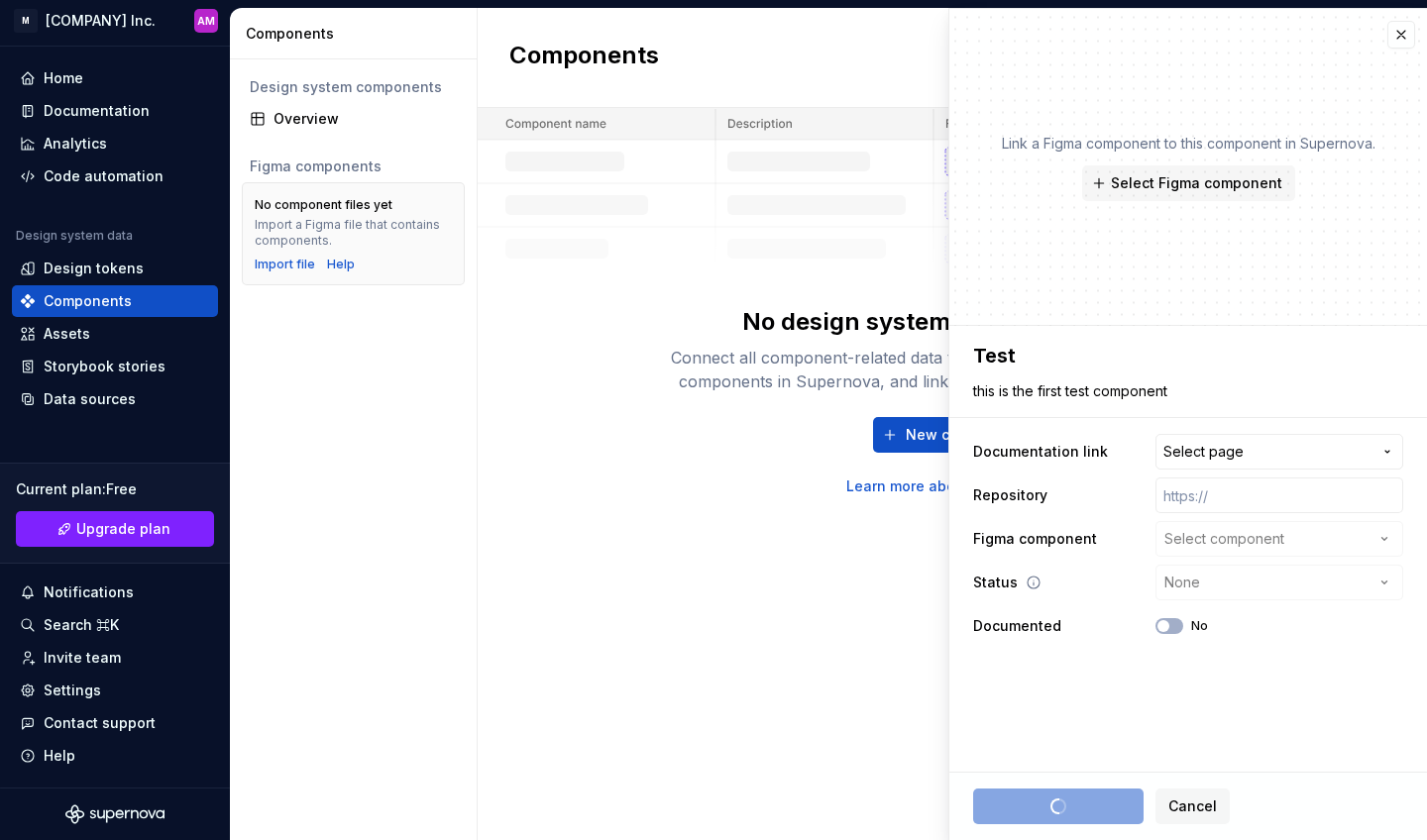 type on "*" 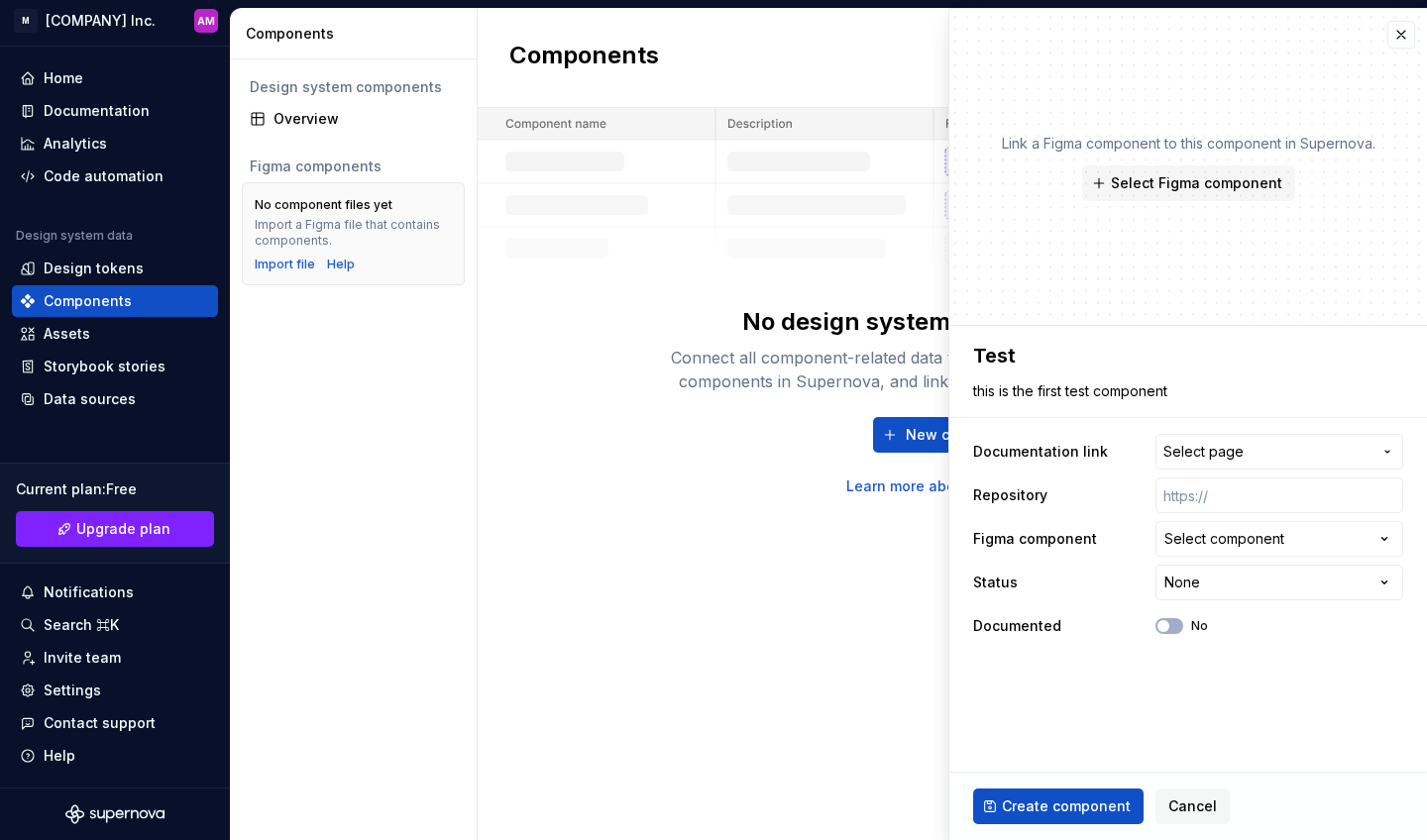type 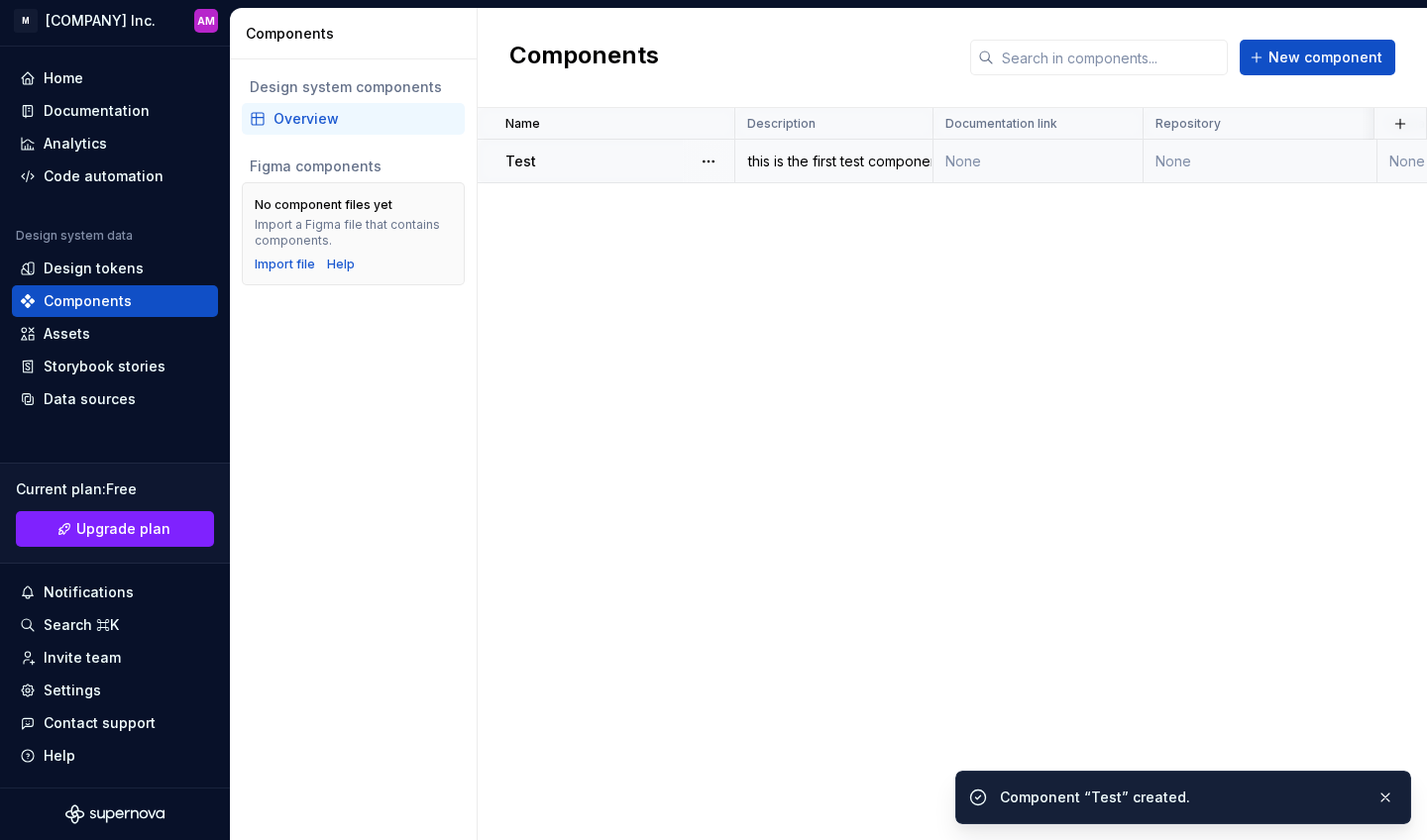 click on "Test" at bounding box center (606, 161) 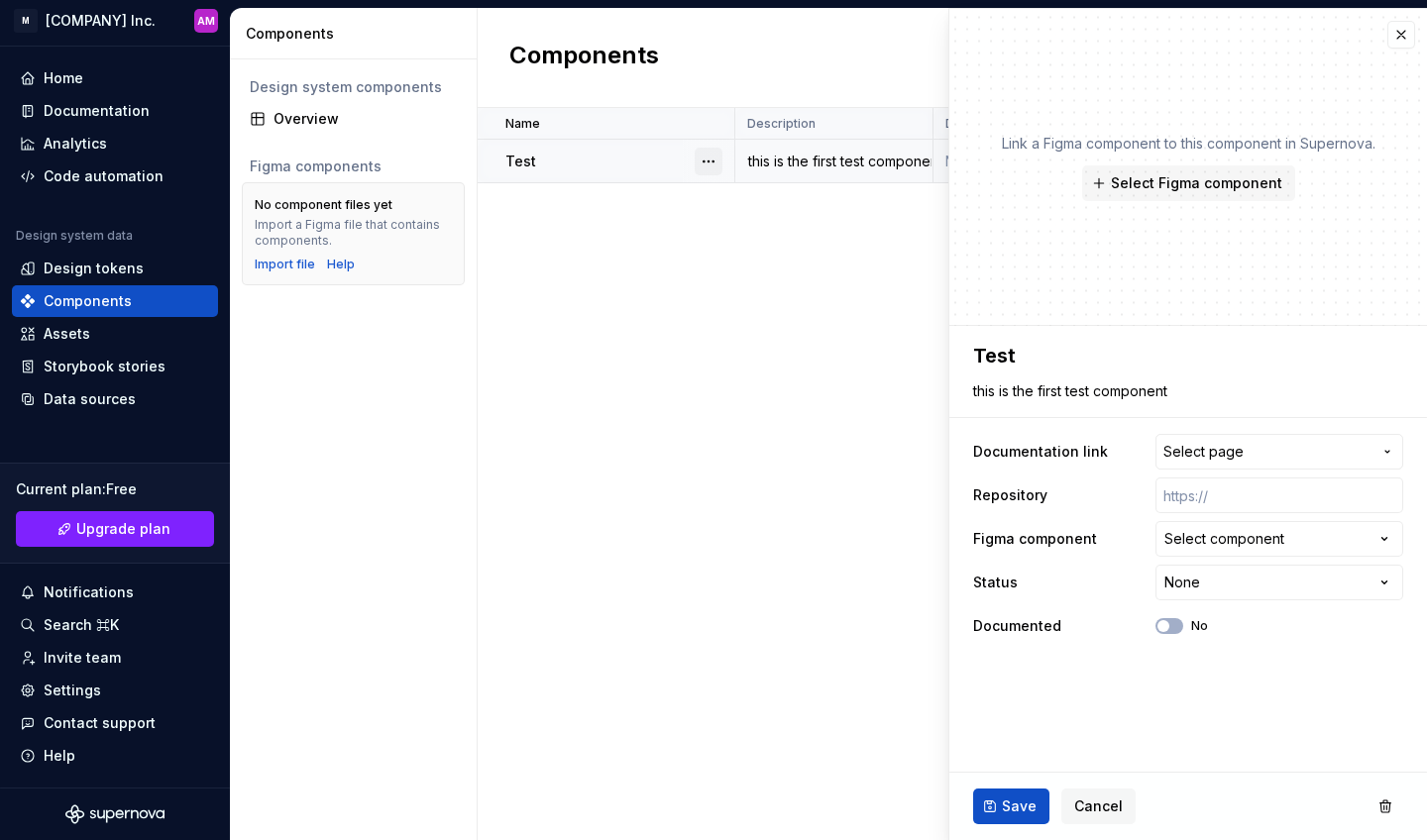 click at bounding box center [709, 161] 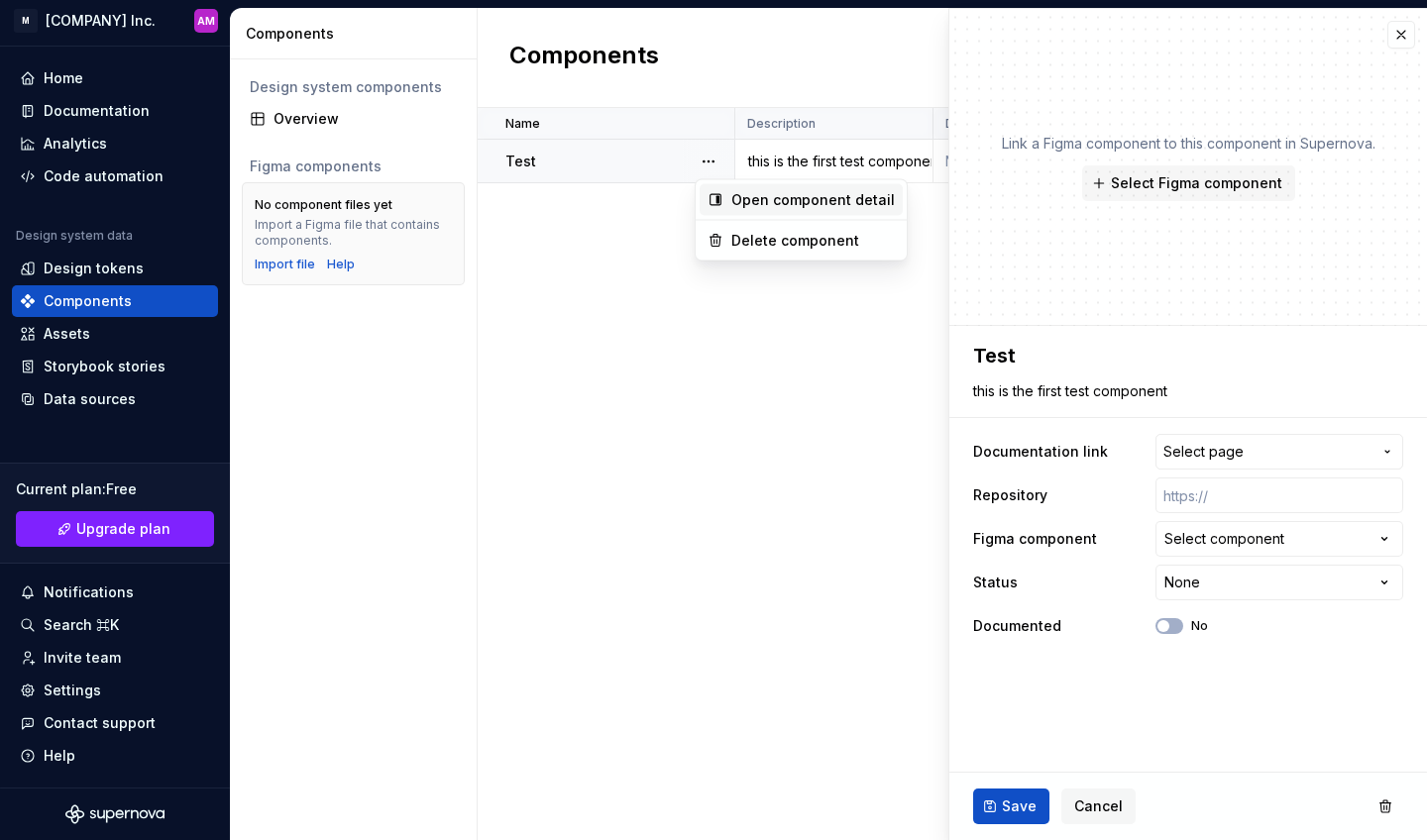 click on "Open component detail" at bounding box center [801, 200] 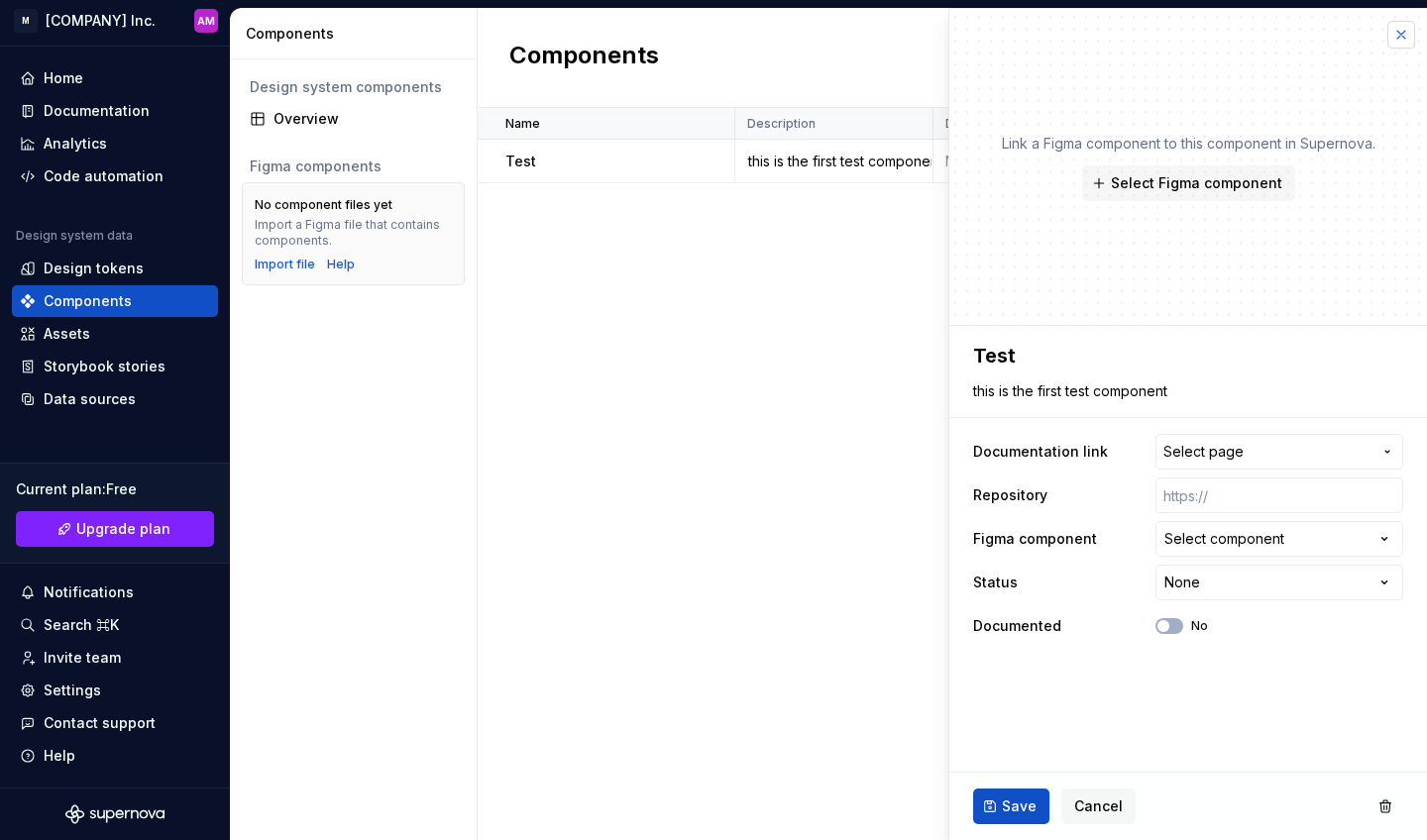 click at bounding box center [1401, 35] 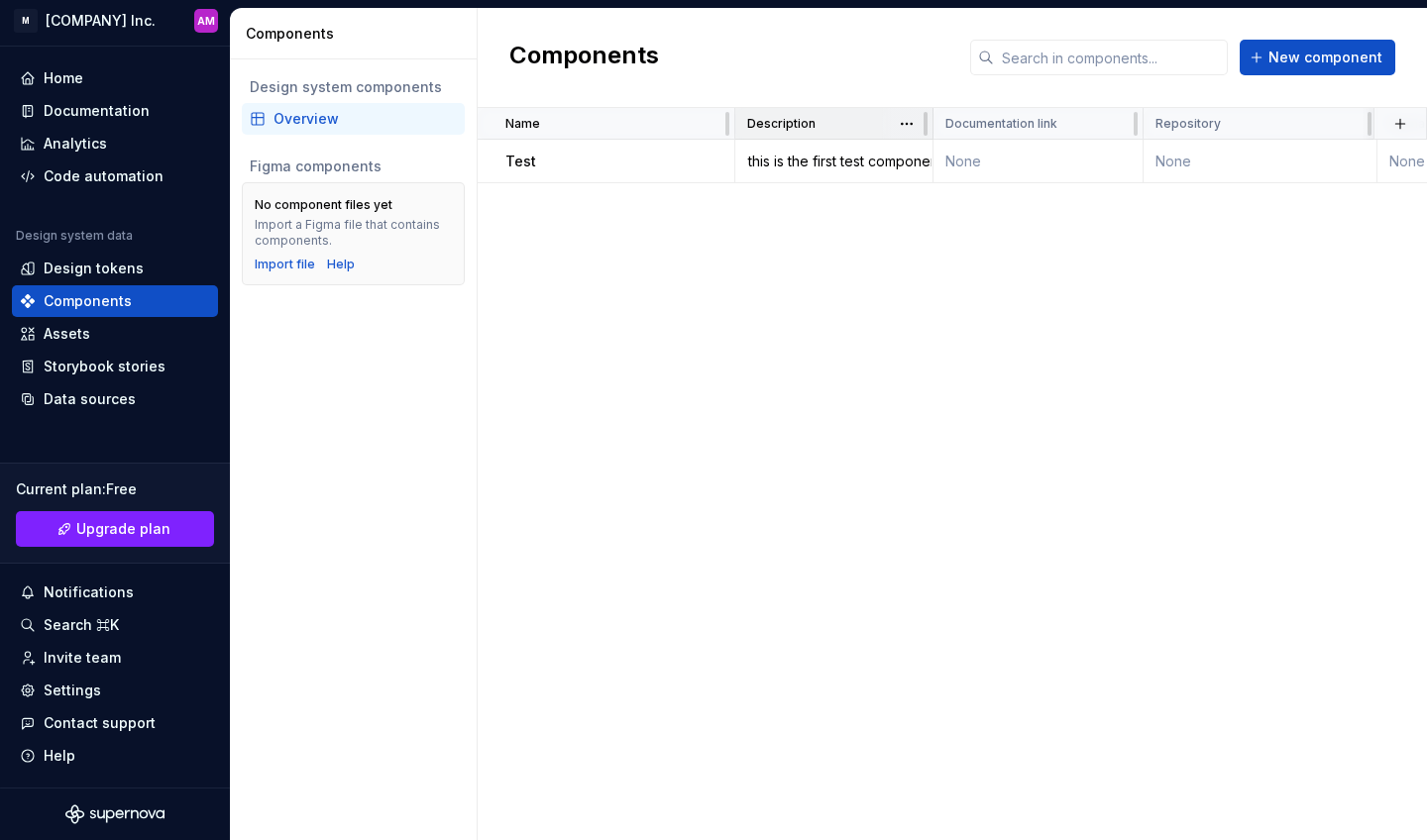 scroll, scrollTop: 0, scrollLeft: 0, axis: both 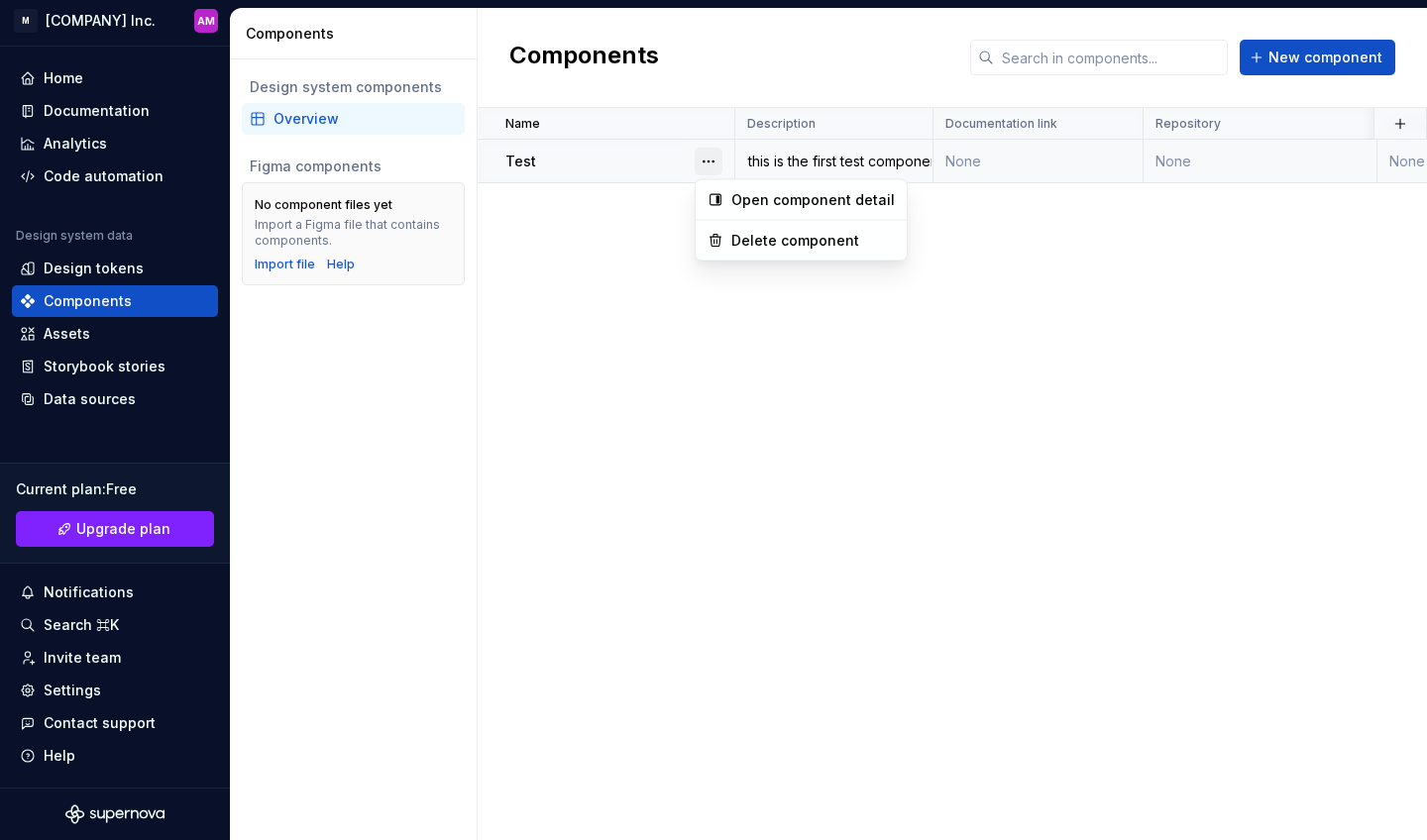click at bounding box center (709, 161) 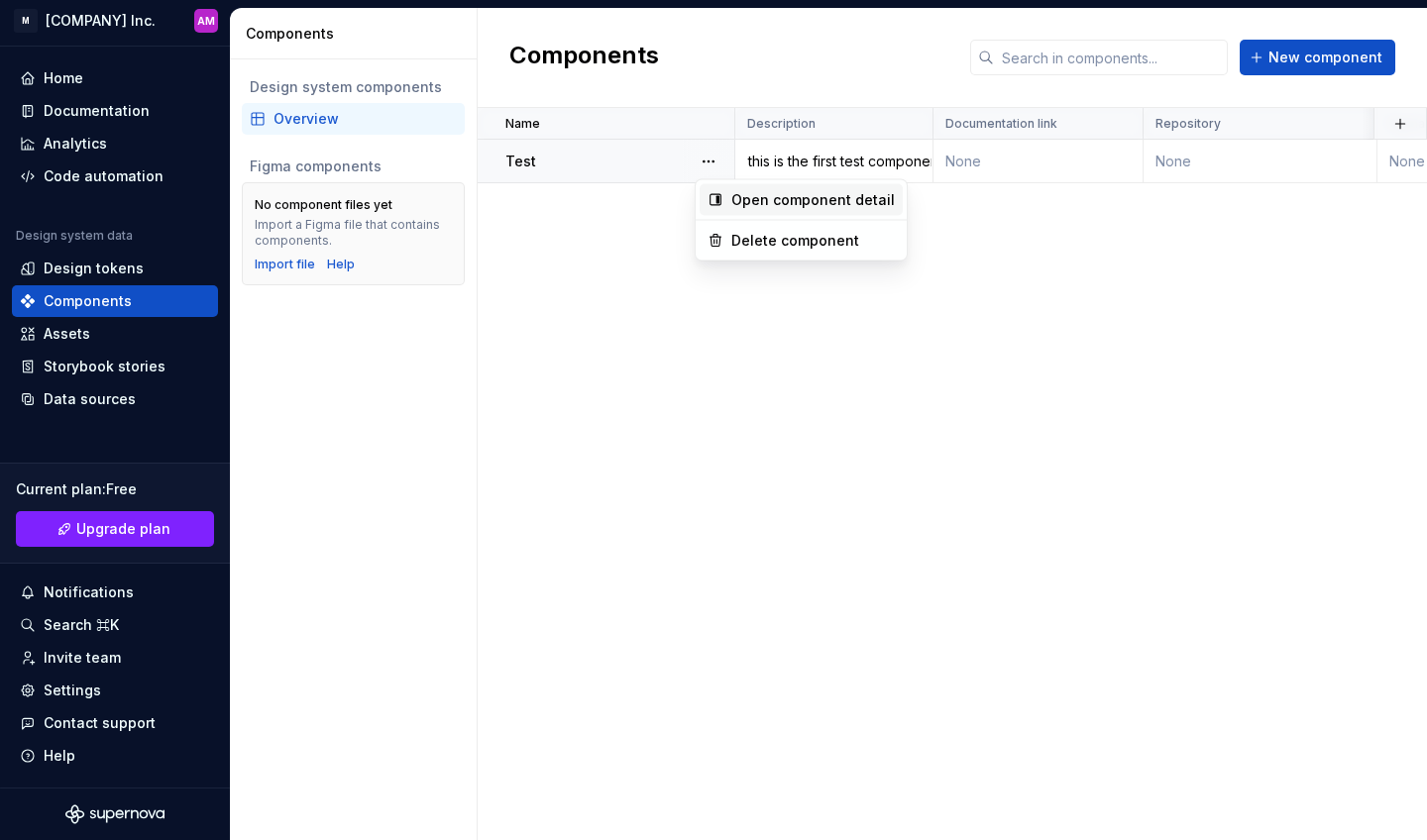 click on "Open component detail" at bounding box center [813, 200] 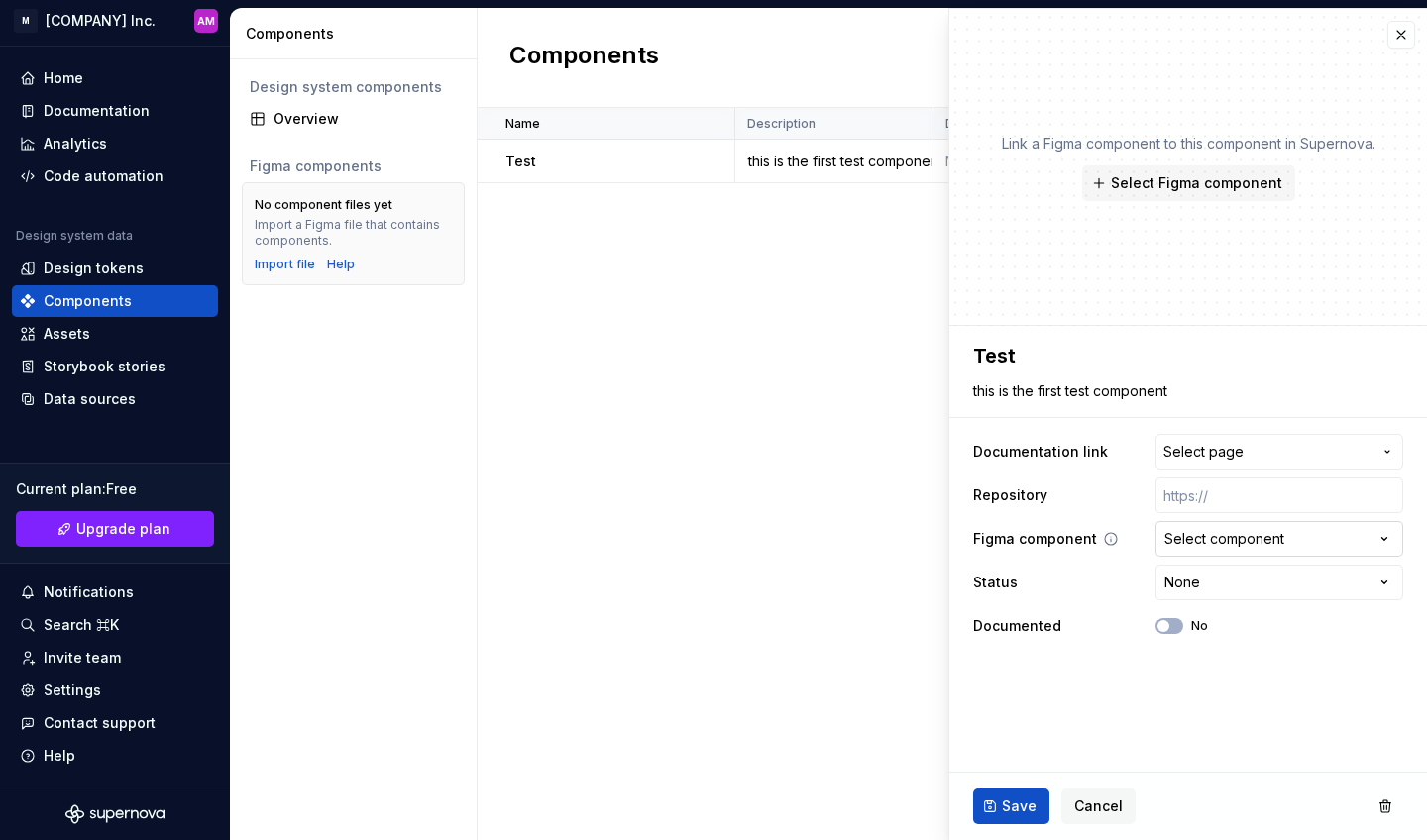 click on "Select component" at bounding box center (1224, 539) 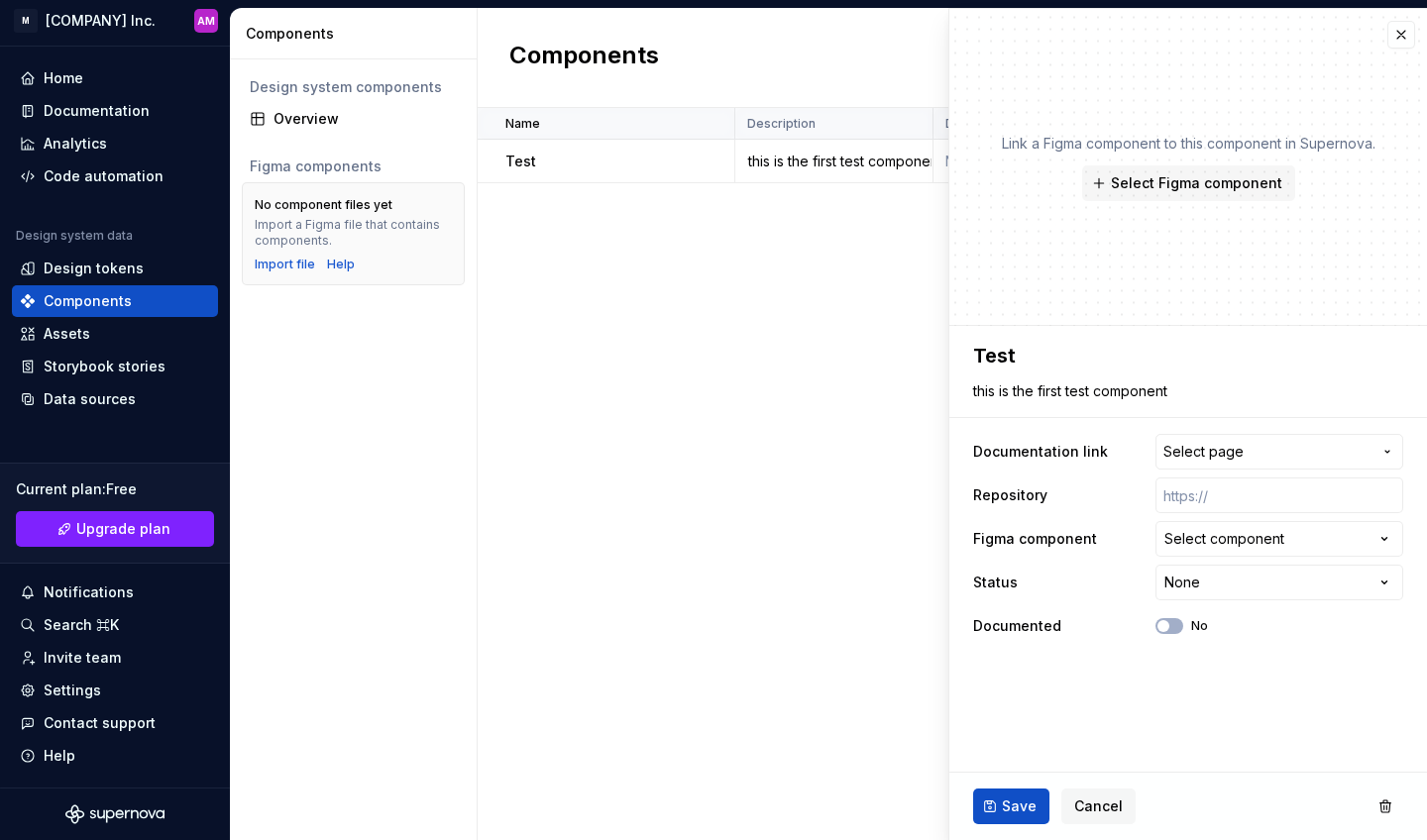 click on "**********" at bounding box center [714, 420] 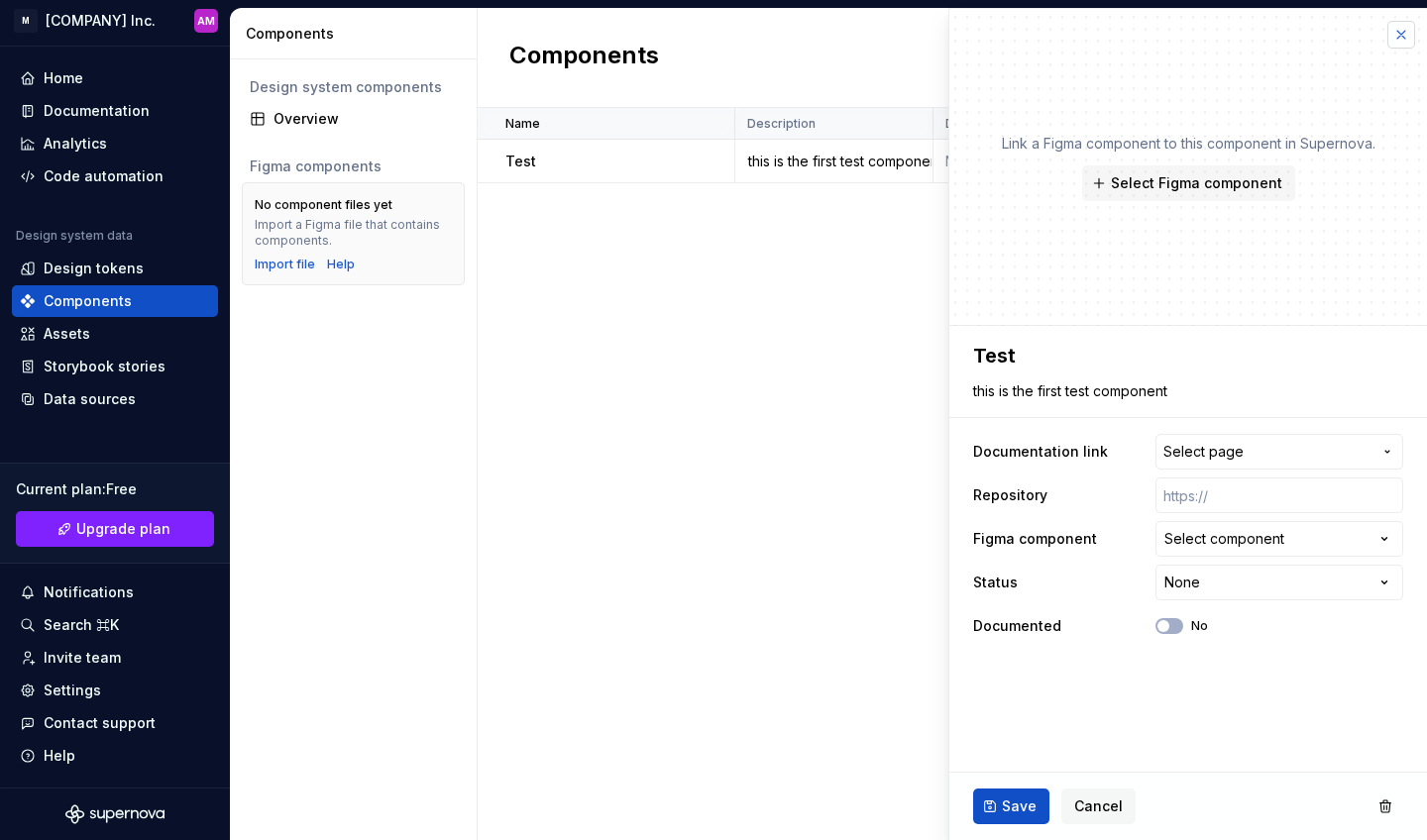 click at bounding box center (1401, 35) 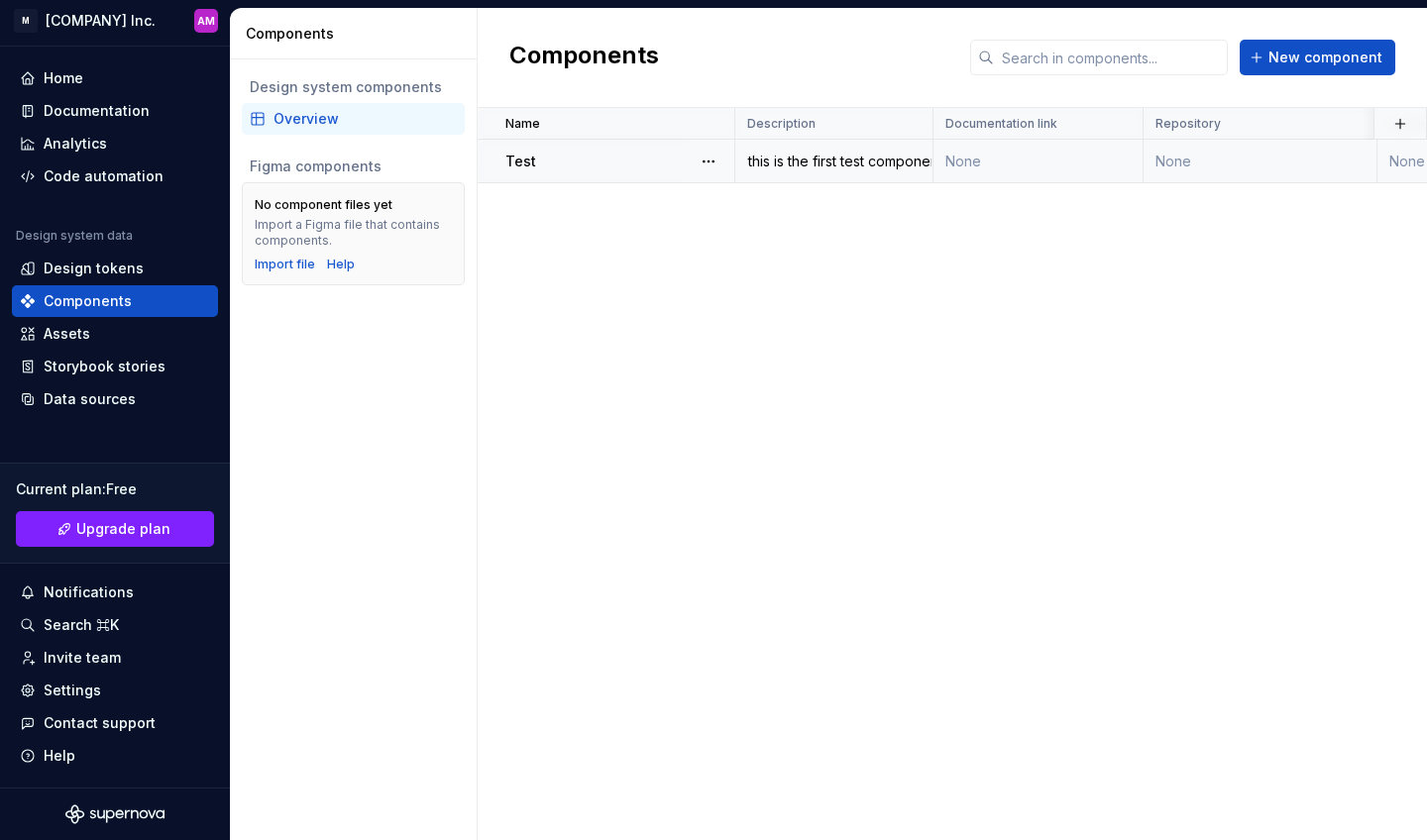 click on "Test" at bounding box center [619, 161] 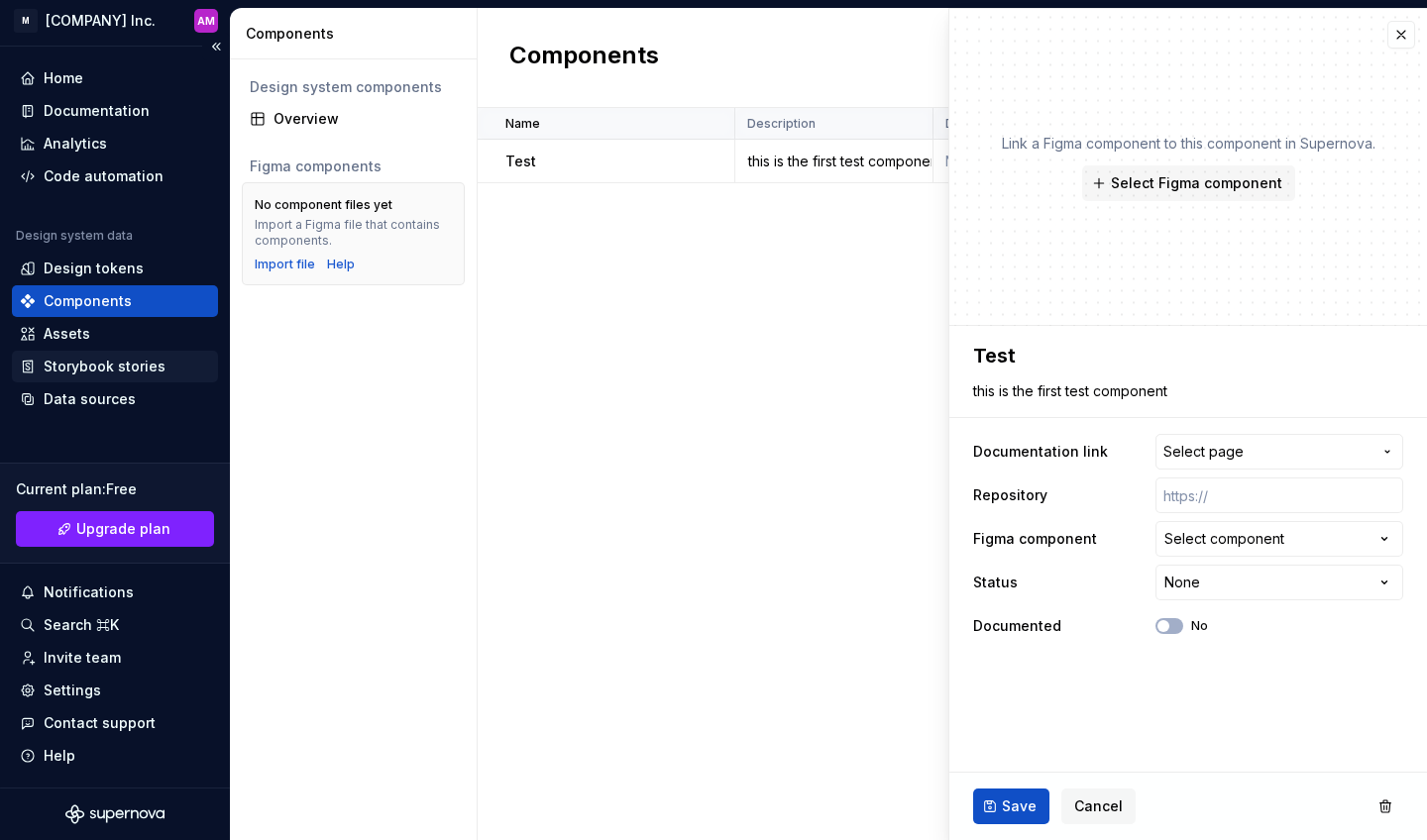 click on "Storybook stories" at bounding box center (104, 367) 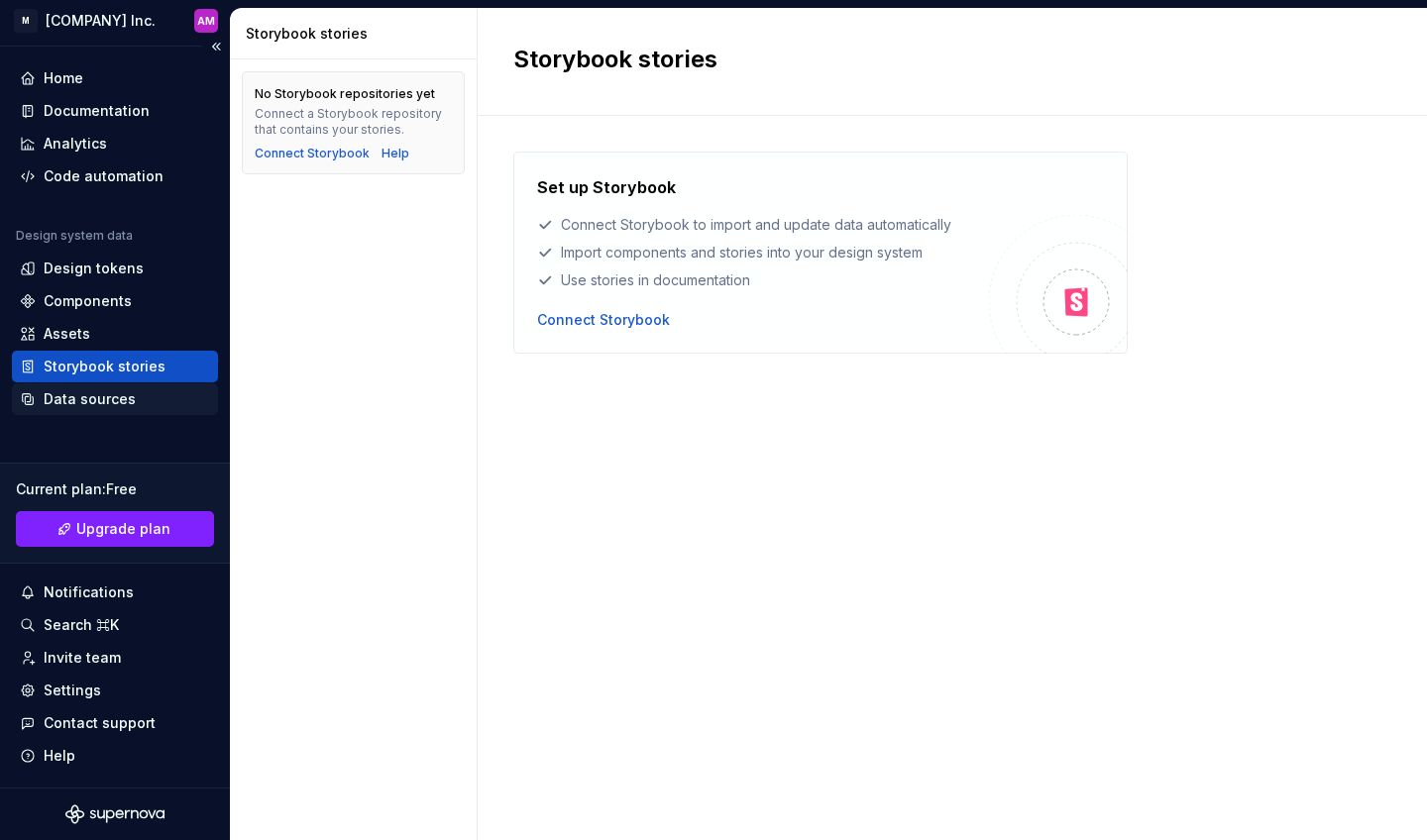 click on "Data sources" at bounding box center [115, 399] 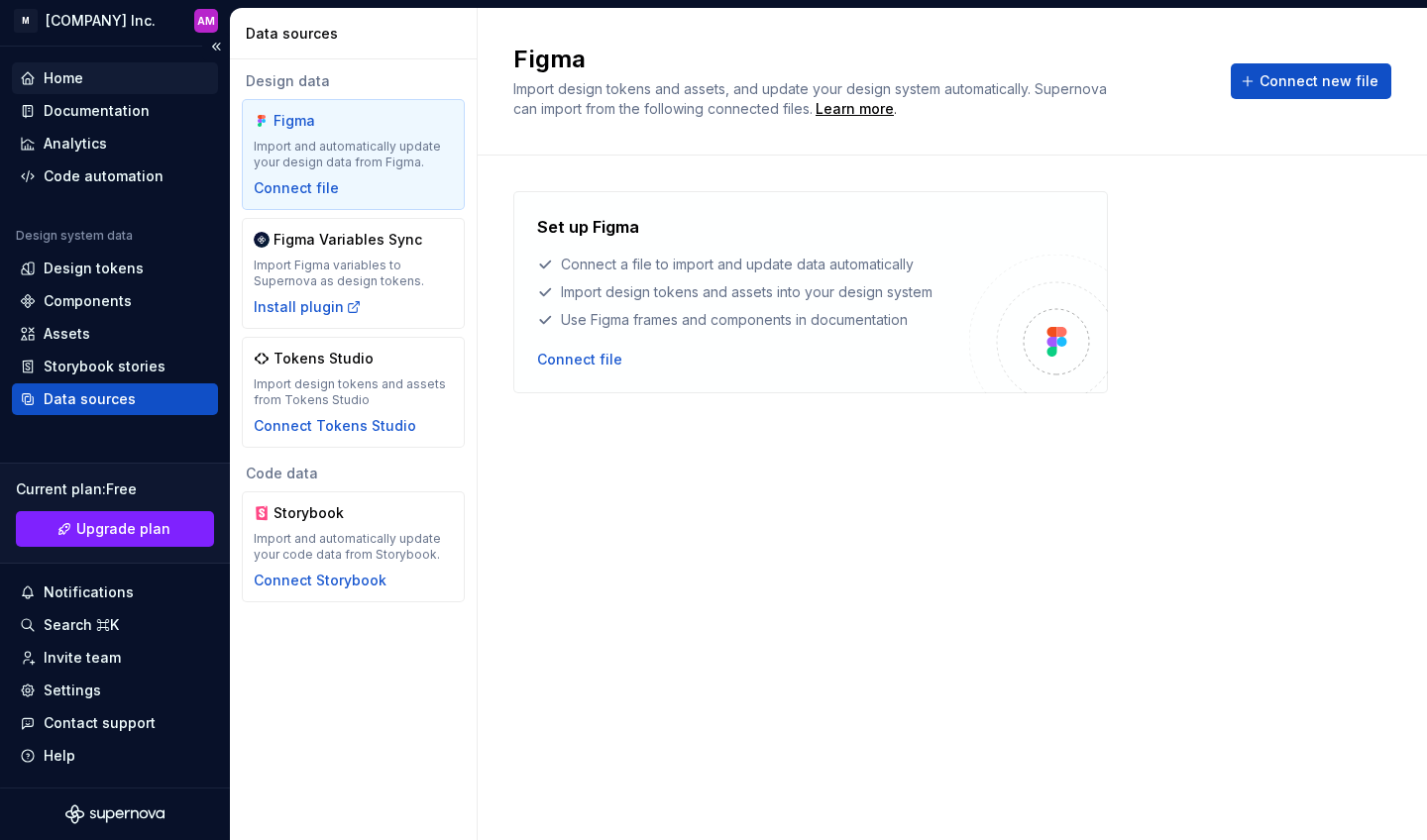 click on "Home" at bounding box center (63, 78) 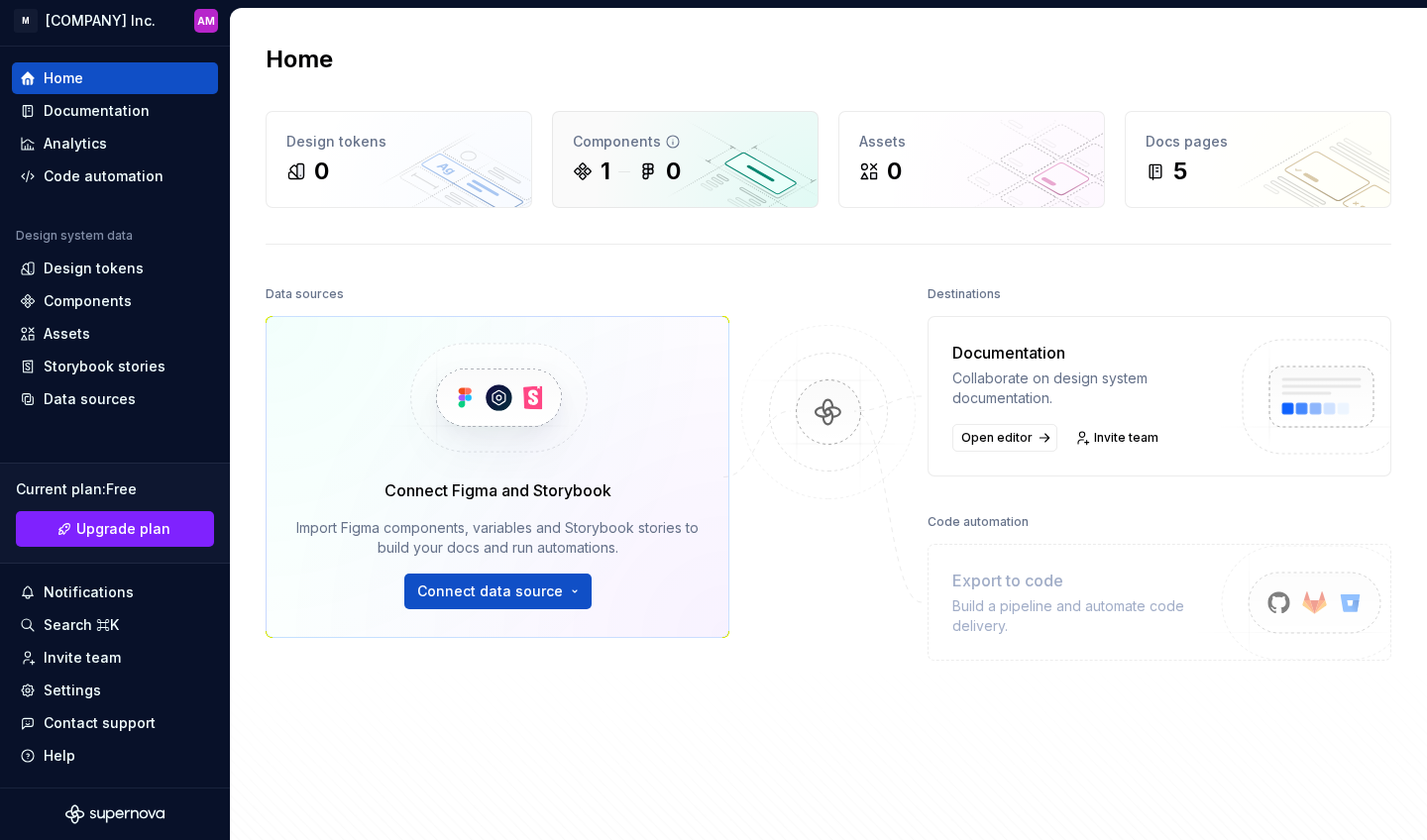 click on "Components" at bounding box center [685, 142] 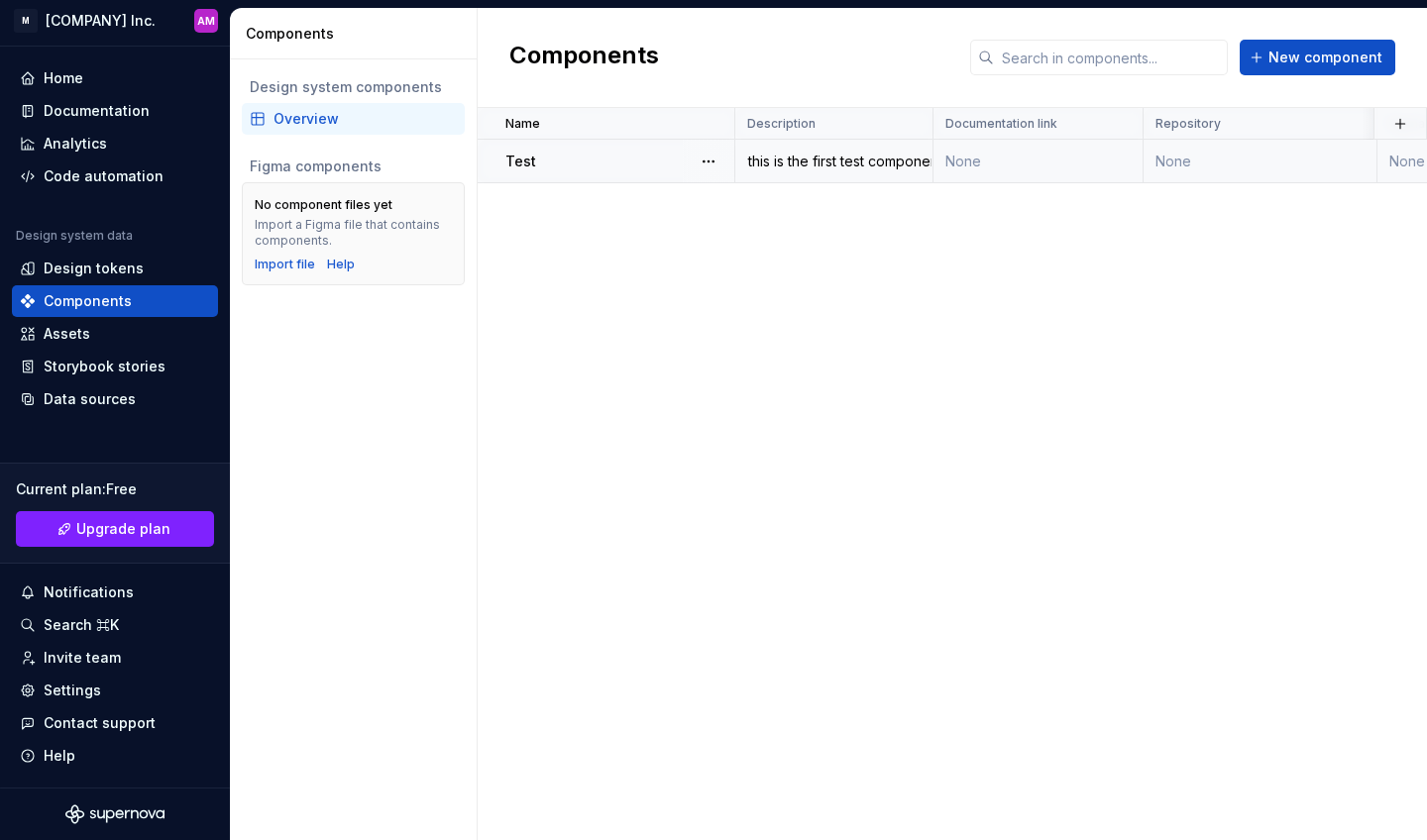 click on "Test" at bounding box center [619, 161] 